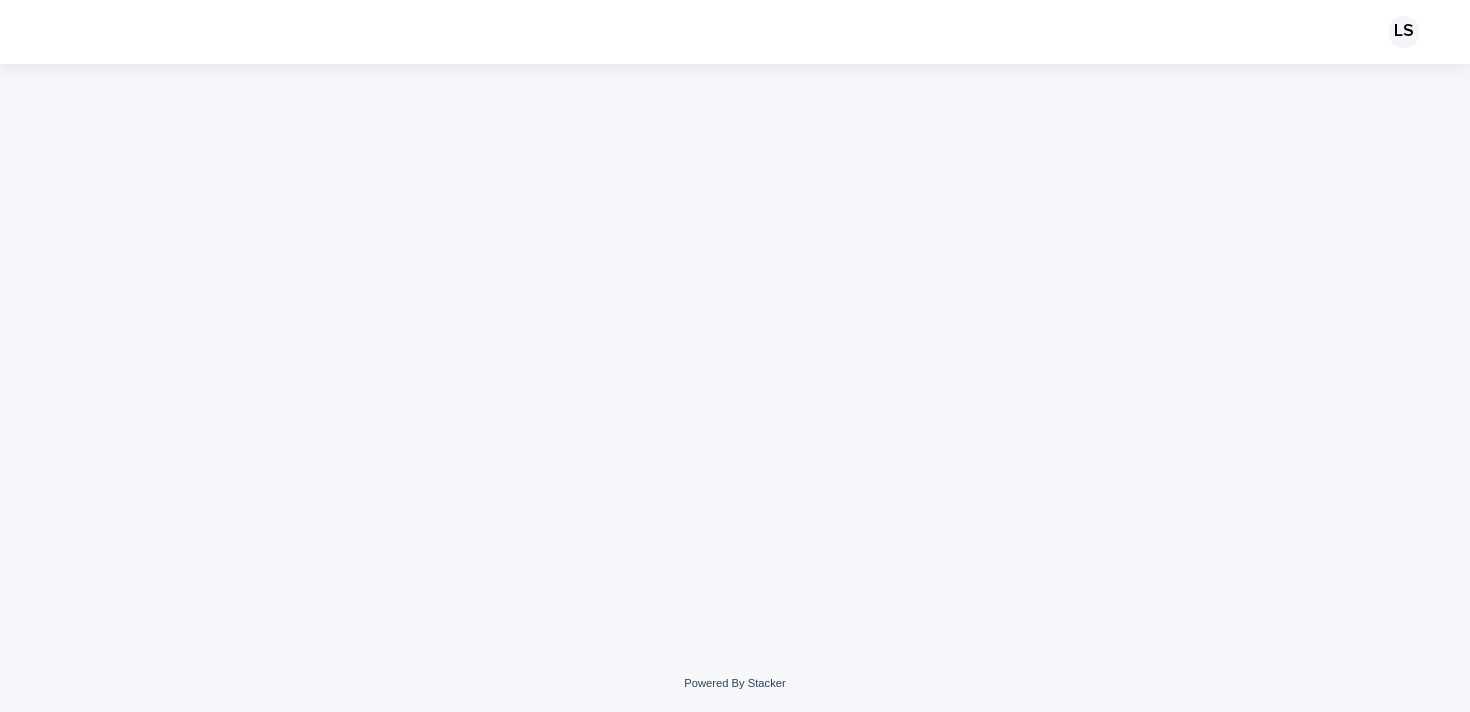 scroll, scrollTop: 0, scrollLeft: 0, axis: both 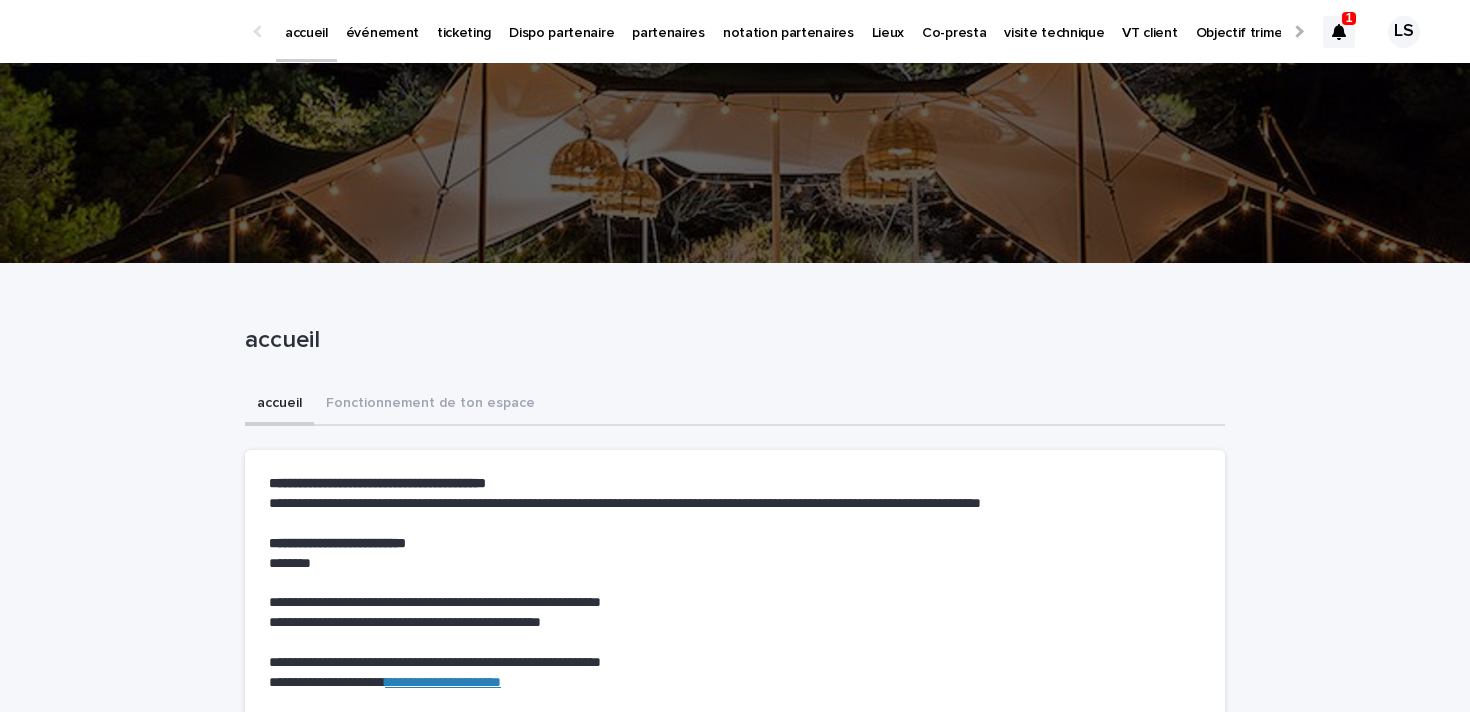 click on "1" at bounding box center [1349, 18] 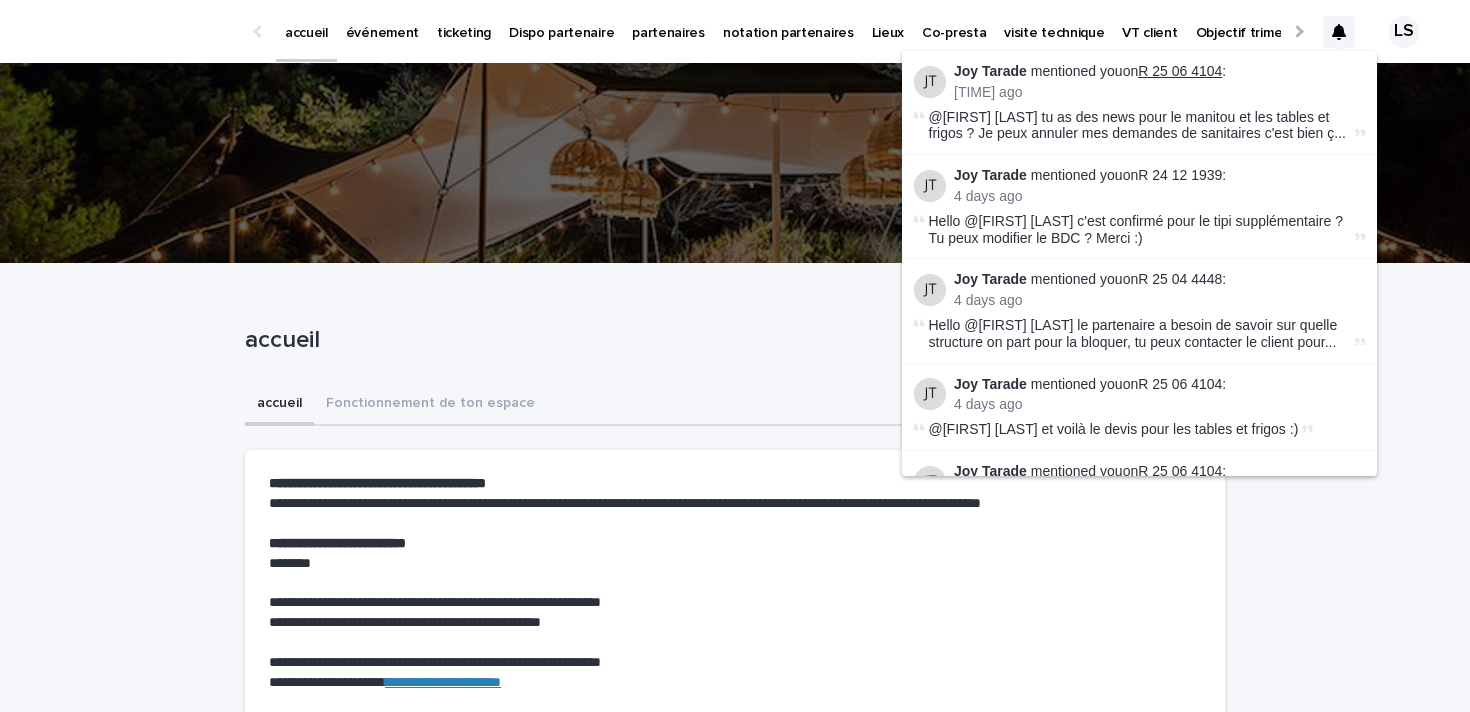 click on "R 25 06 4104" at bounding box center (1180, 71) 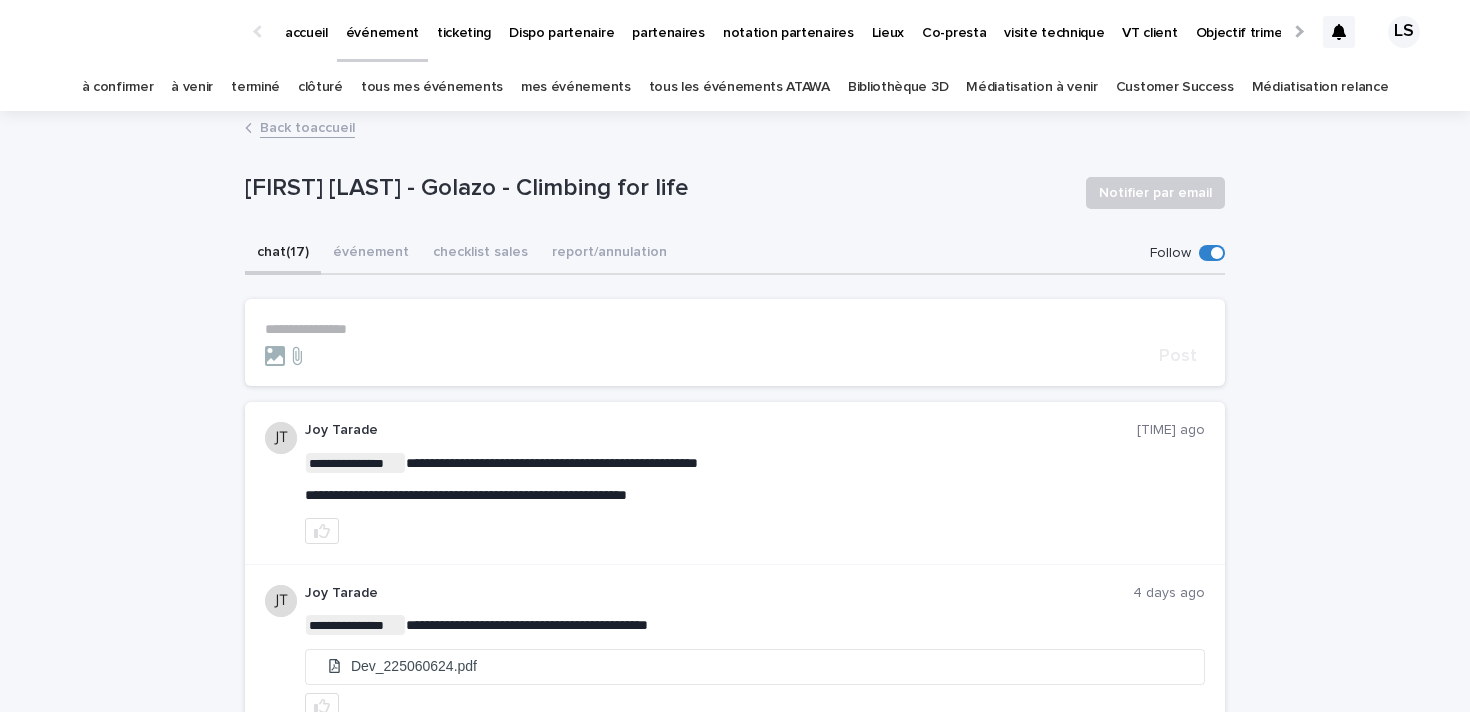 click on "**********" at bounding box center [735, 329] 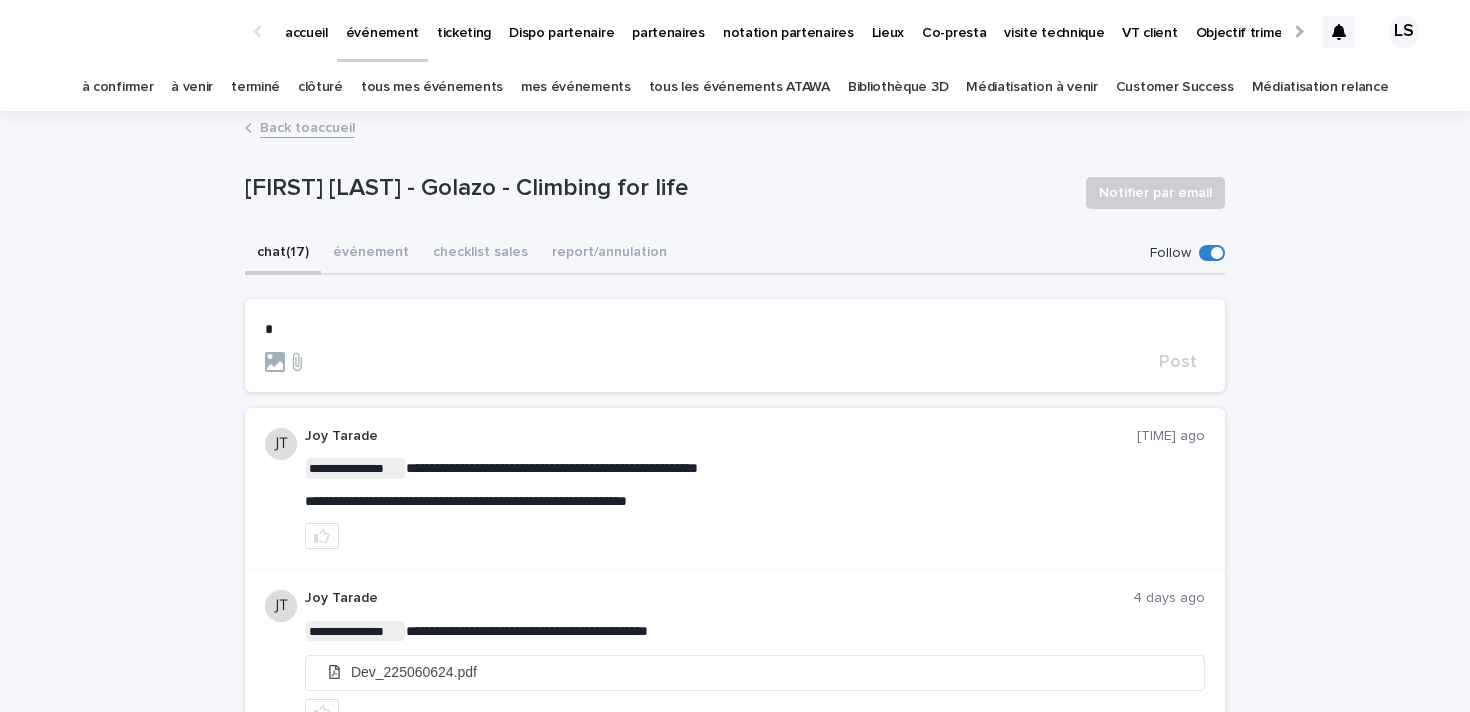 type 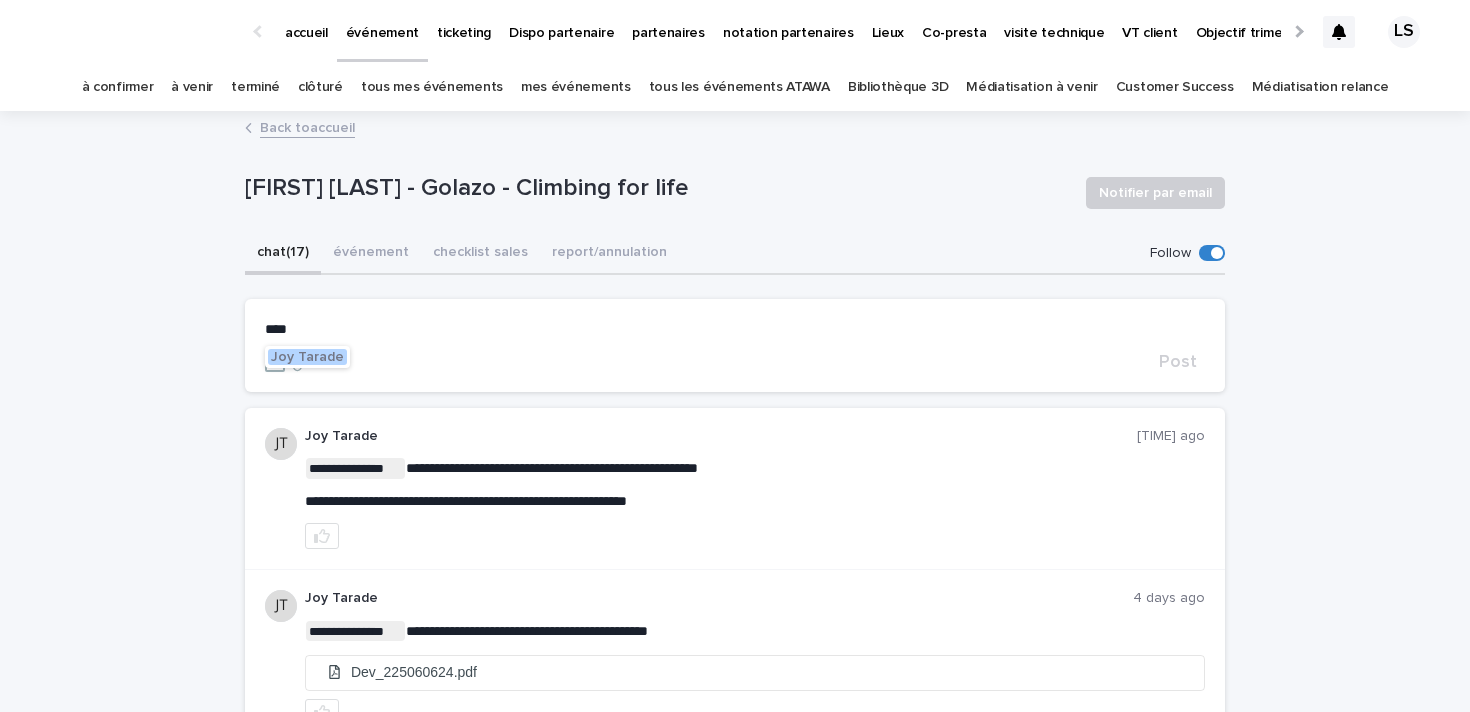 click on "Joy Tarade" at bounding box center [307, 357] 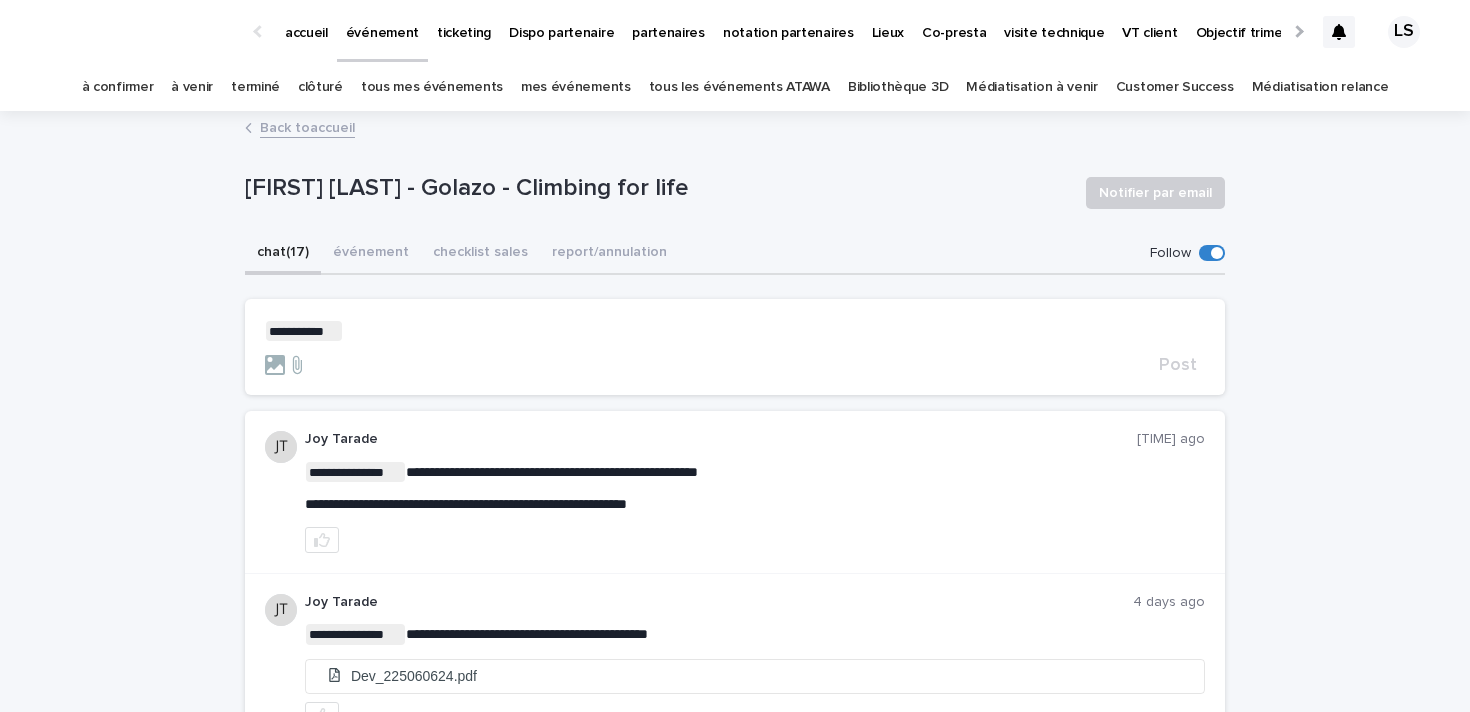 click on "**********" at bounding box center (735, 331) 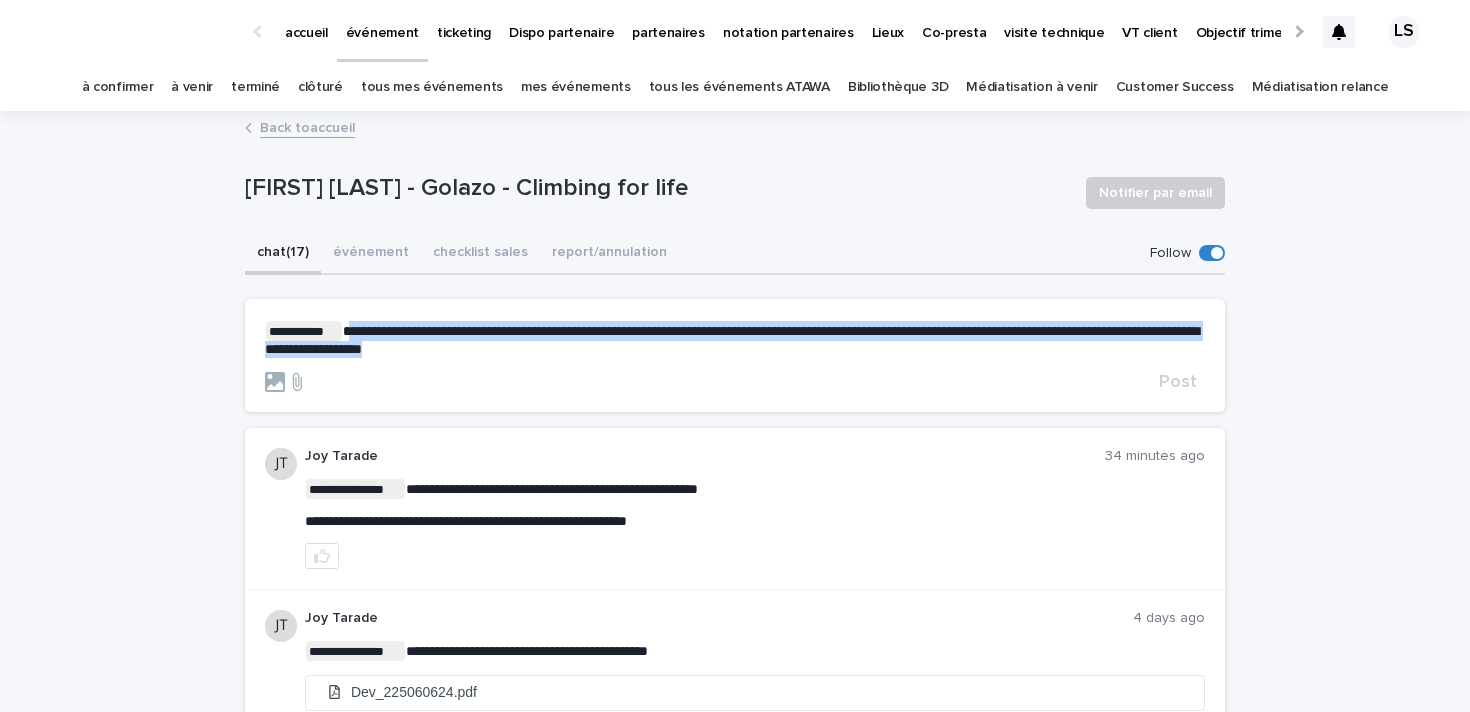 drag, startPoint x: 537, startPoint y: 352, endPoint x: 348, endPoint y: 327, distance: 190.64627 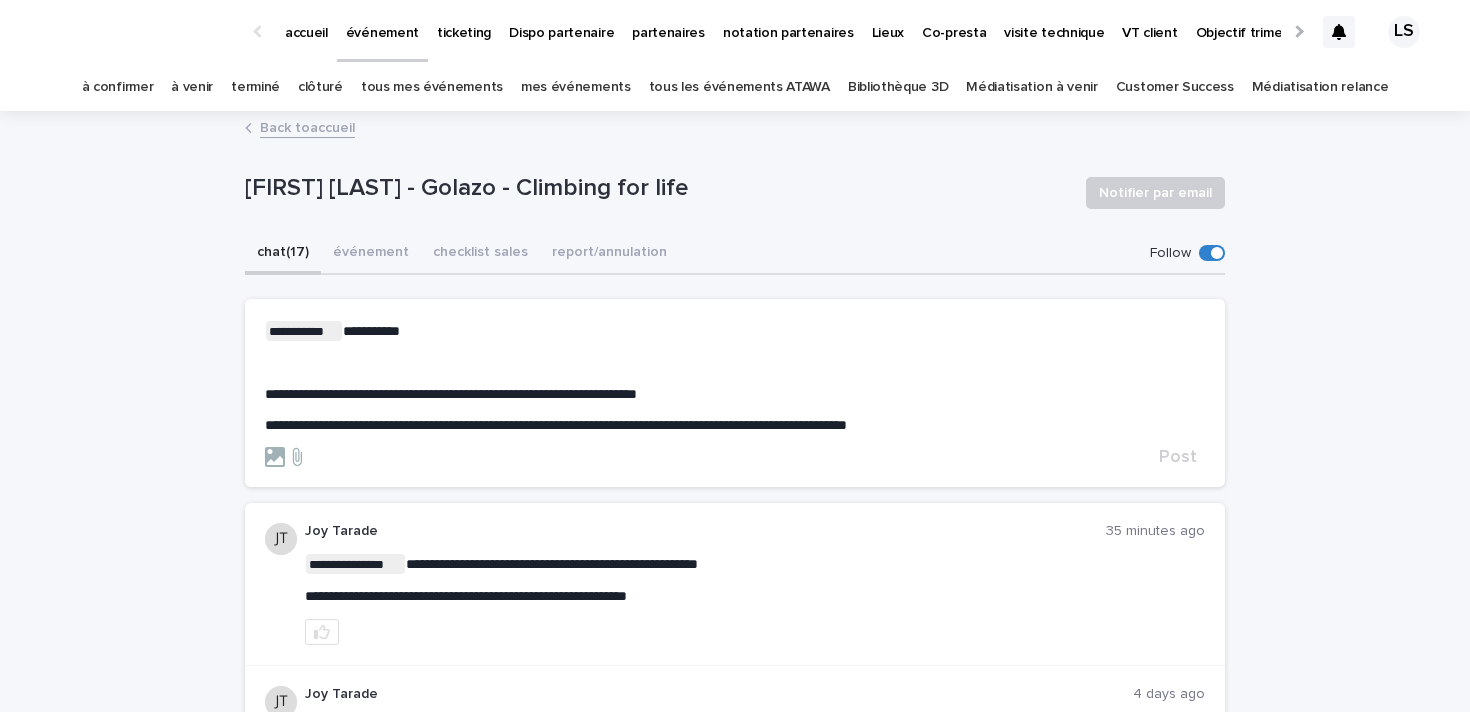 click on "**********" at bounding box center [735, 377] 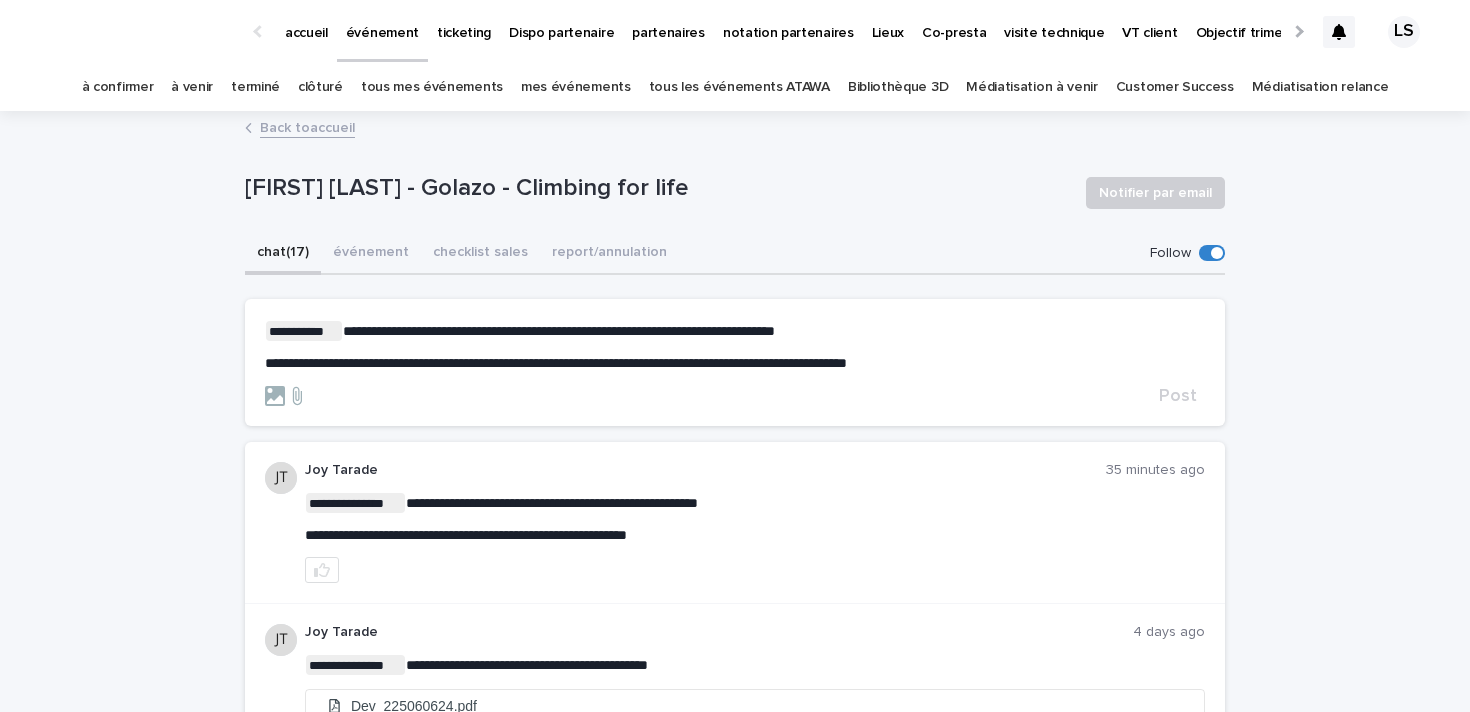 click on "**********" at bounding box center (559, 331) 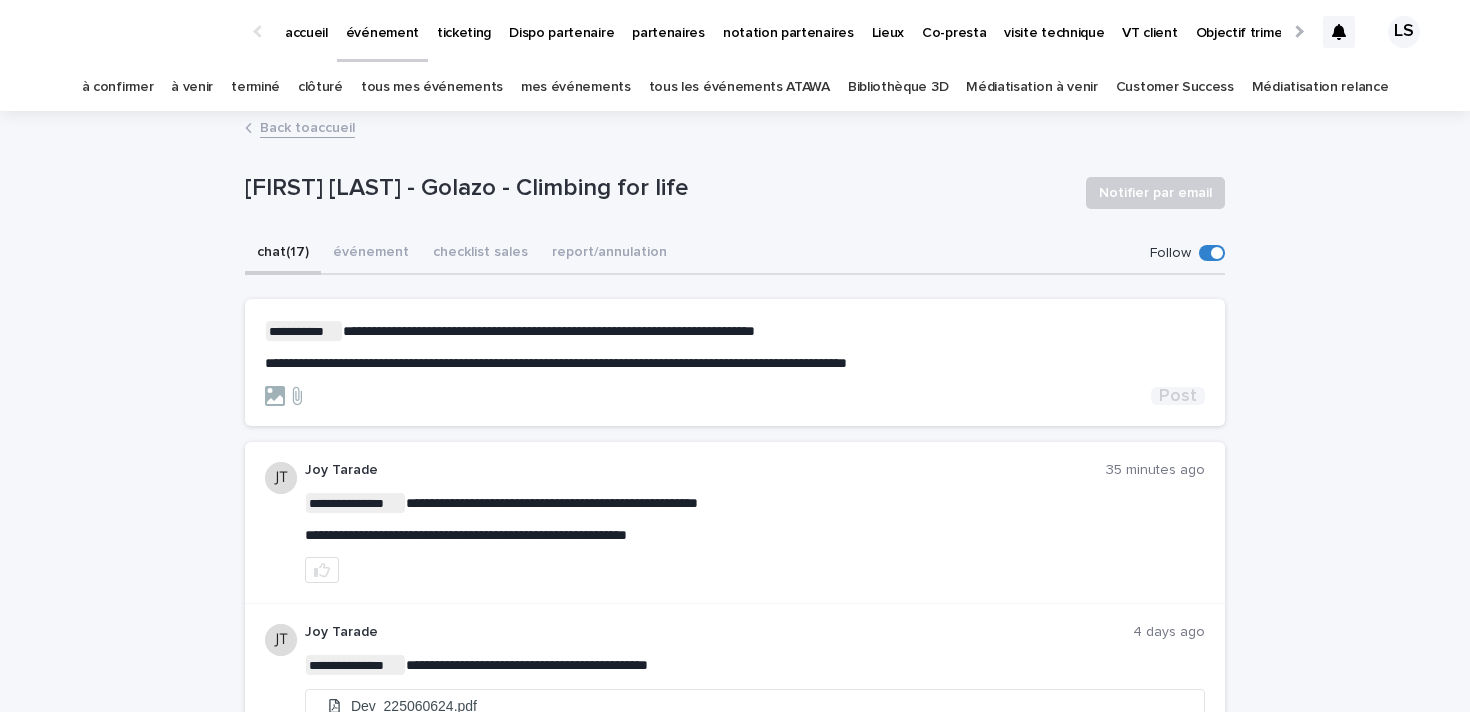 click on "Post" at bounding box center [1178, 396] 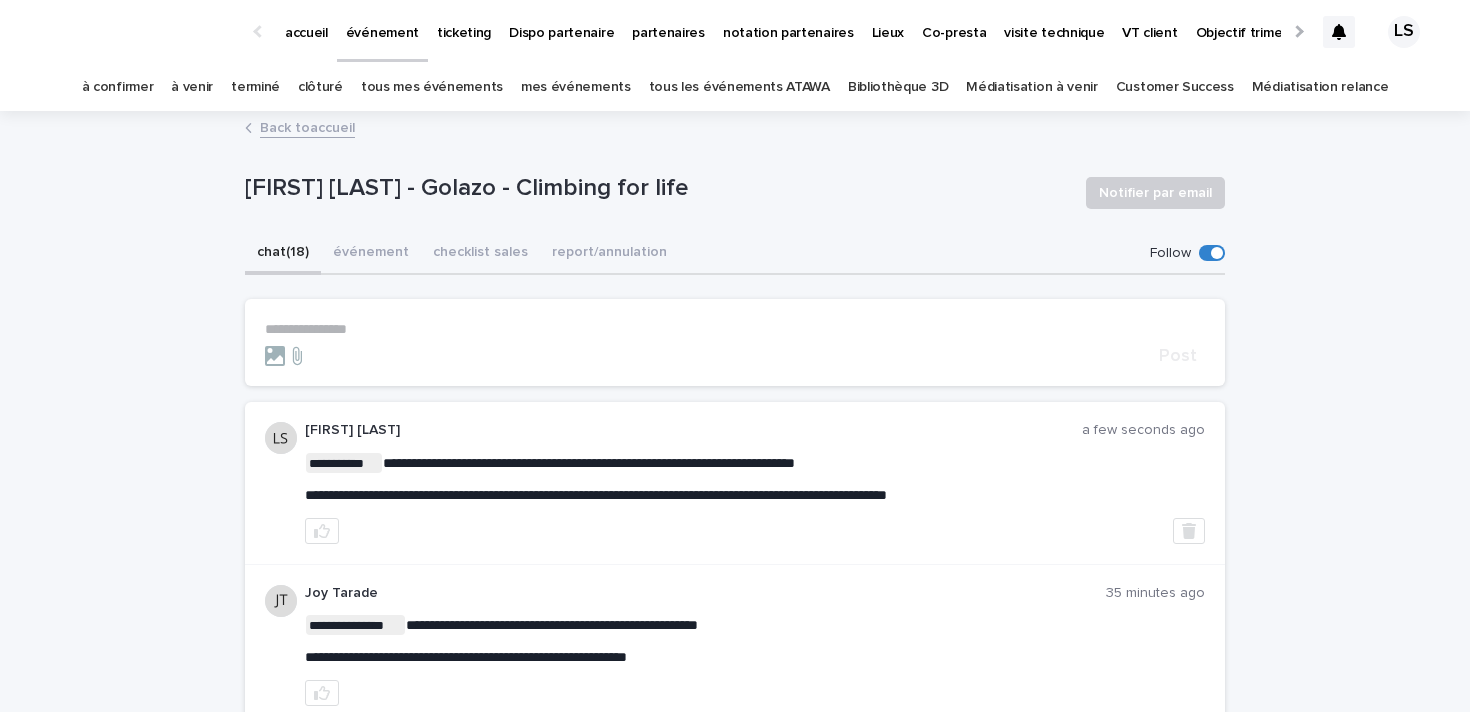 click on "Dispo partenaire" at bounding box center [561, 21] 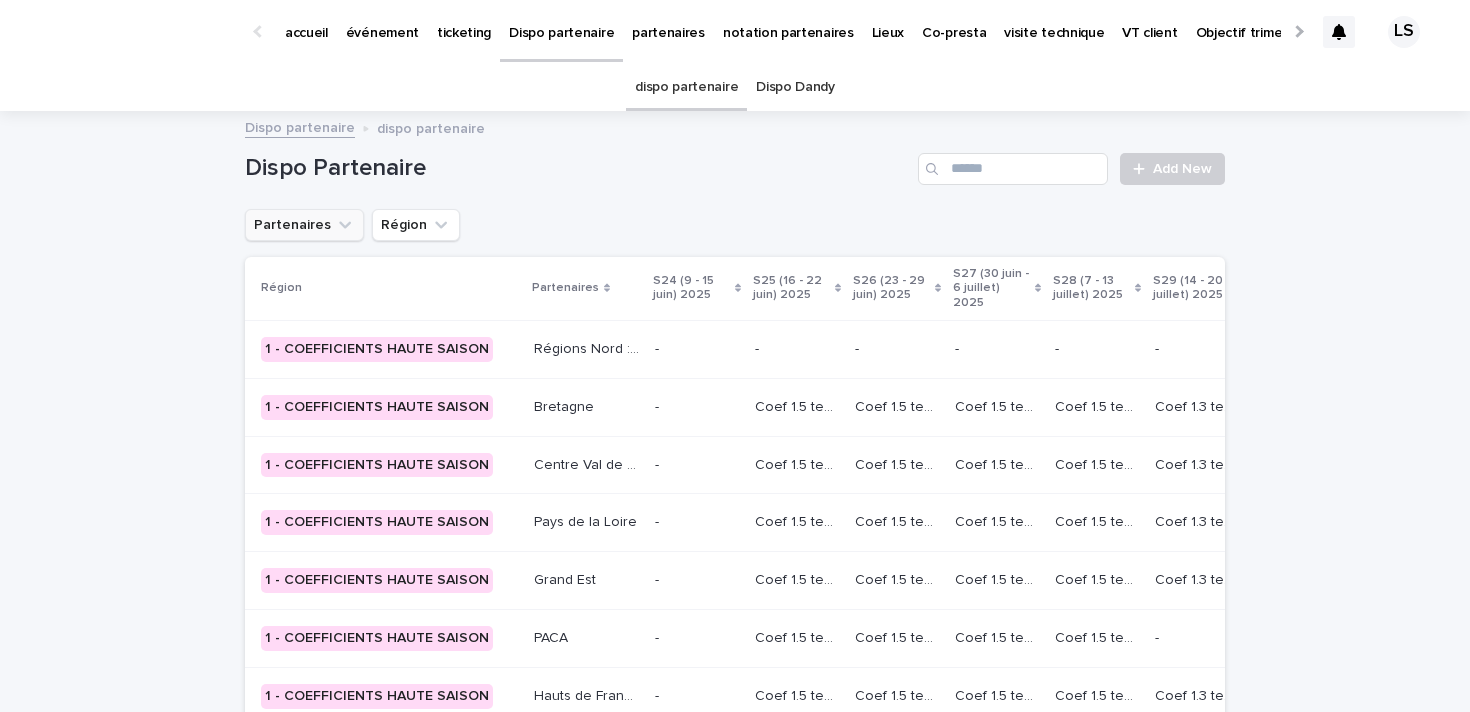 click 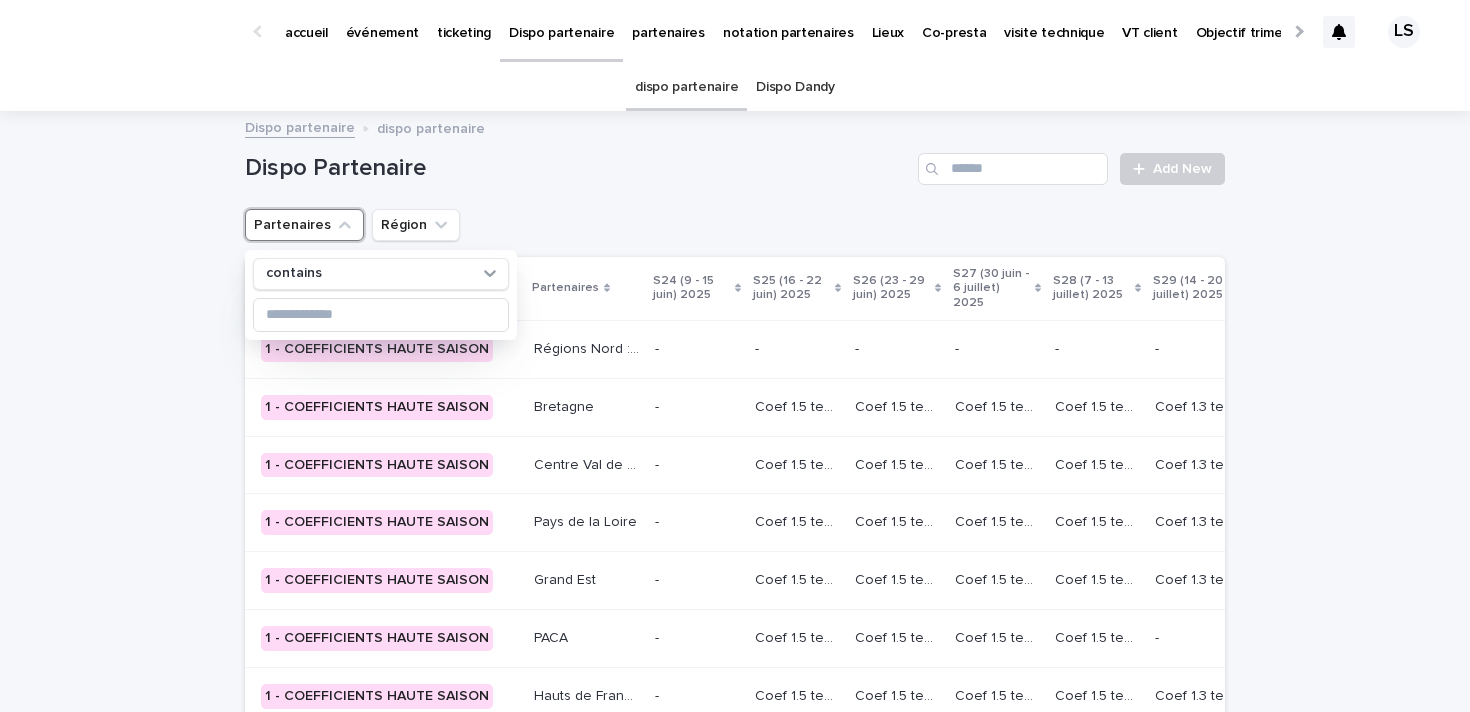 click 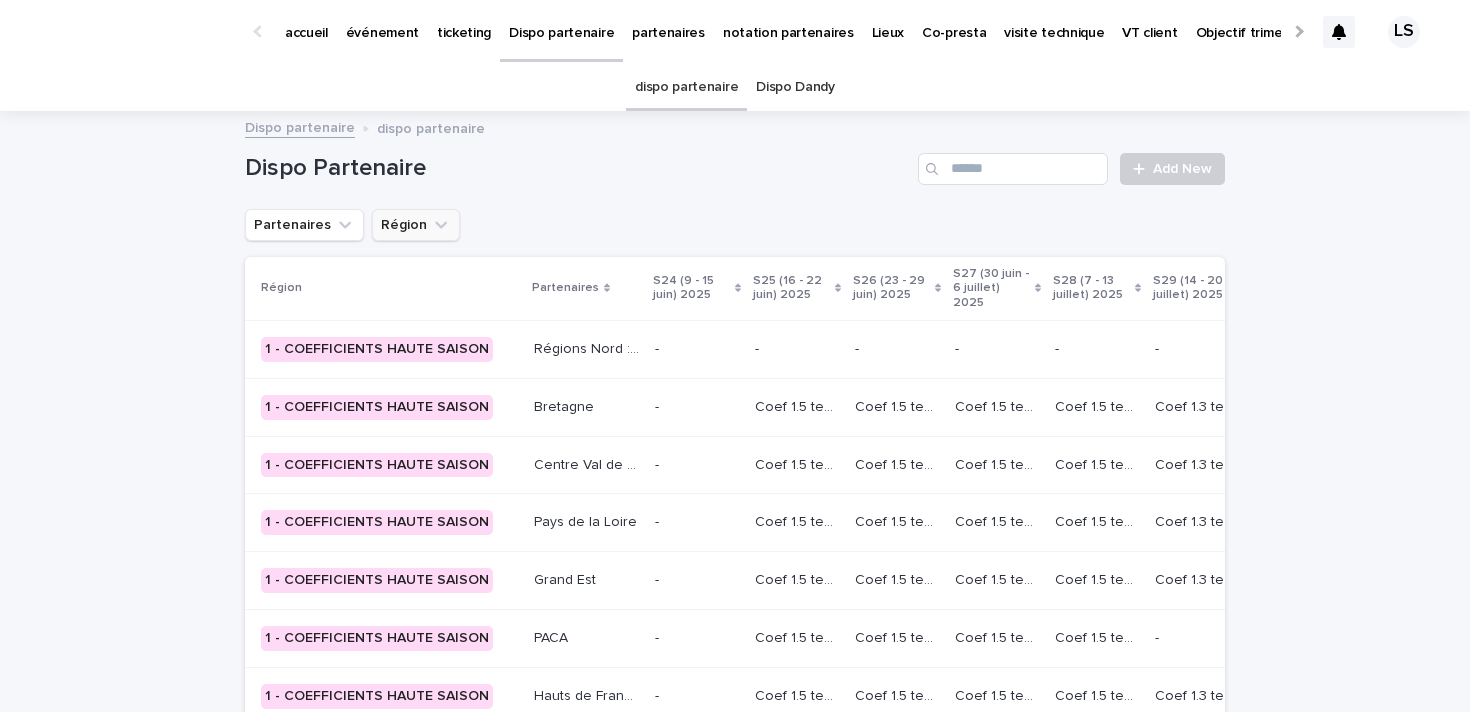 click 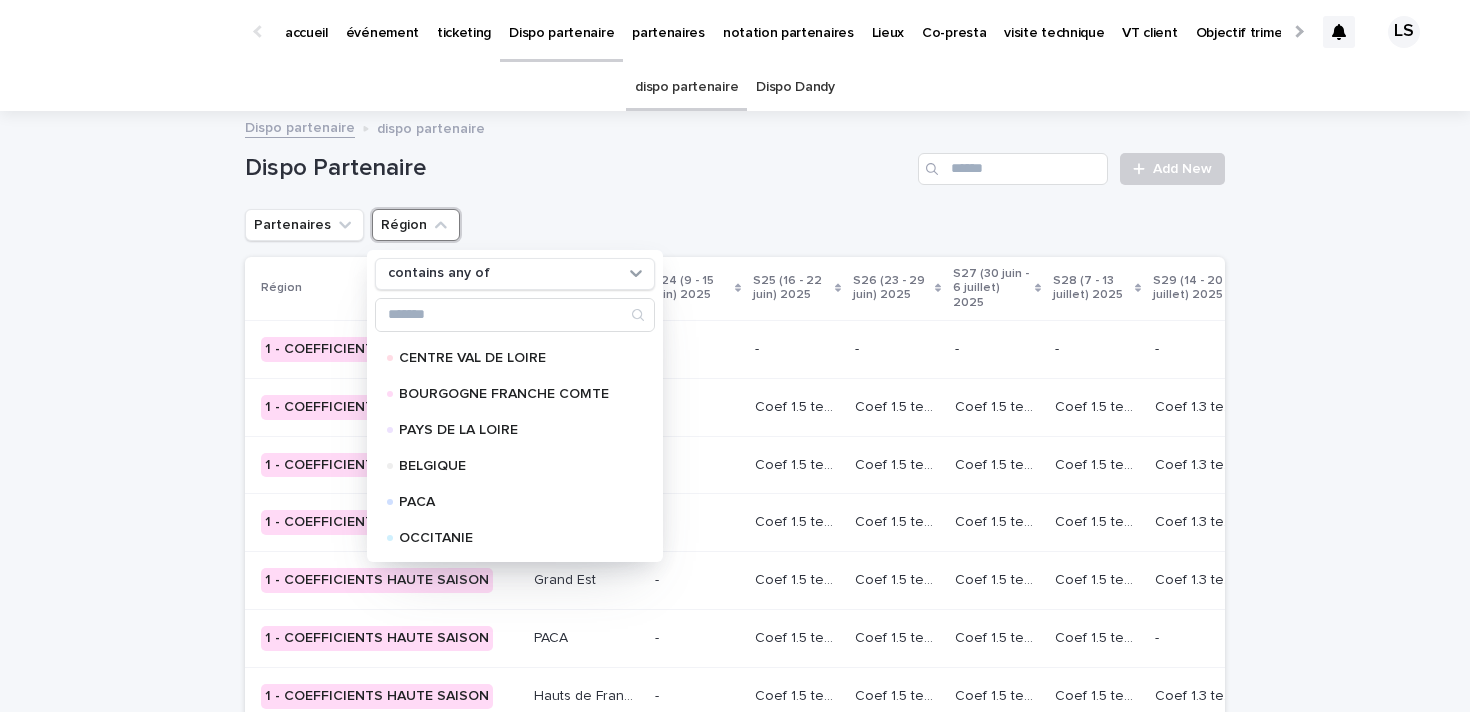 scroll, scrollTop: 536, scrollLeft: 0, axis: vertical 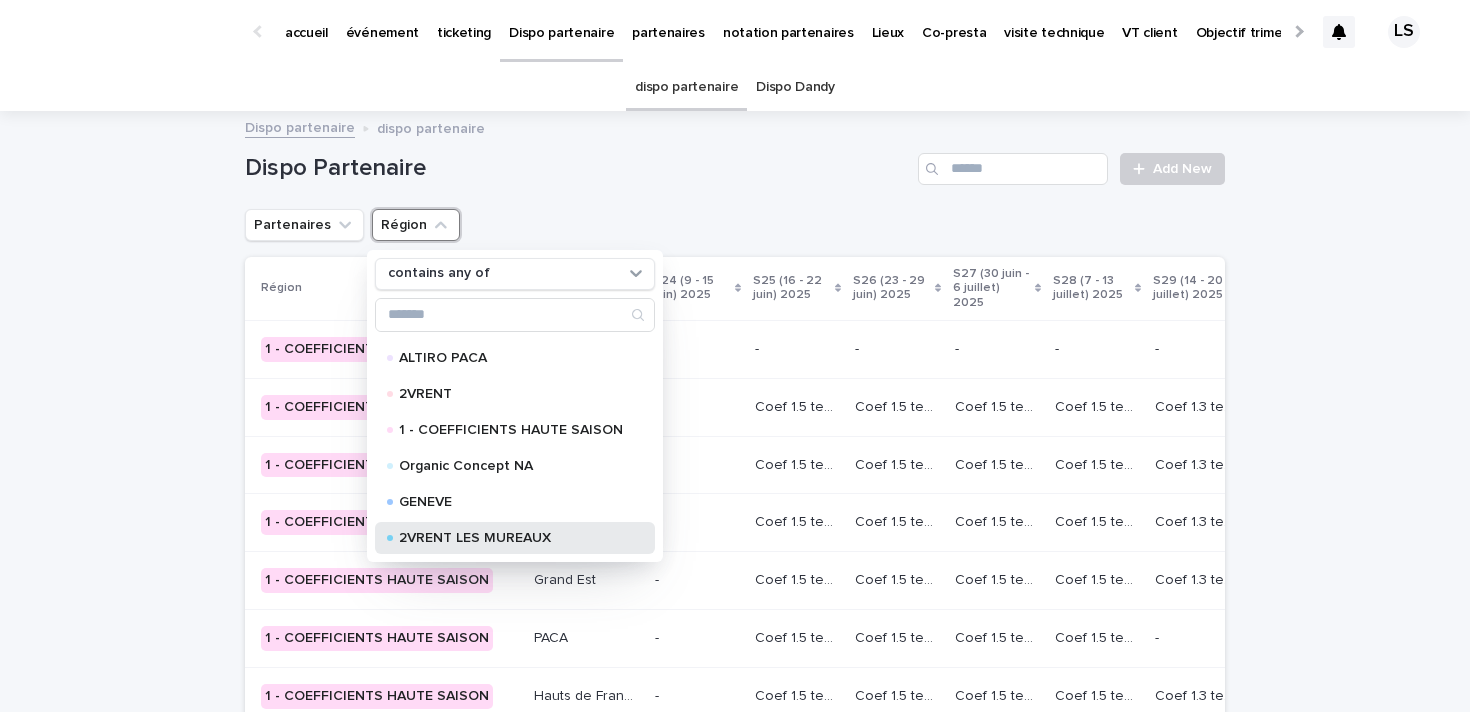 click on "2VRENT LES MUREAUX" at bounding box center [511, 538] 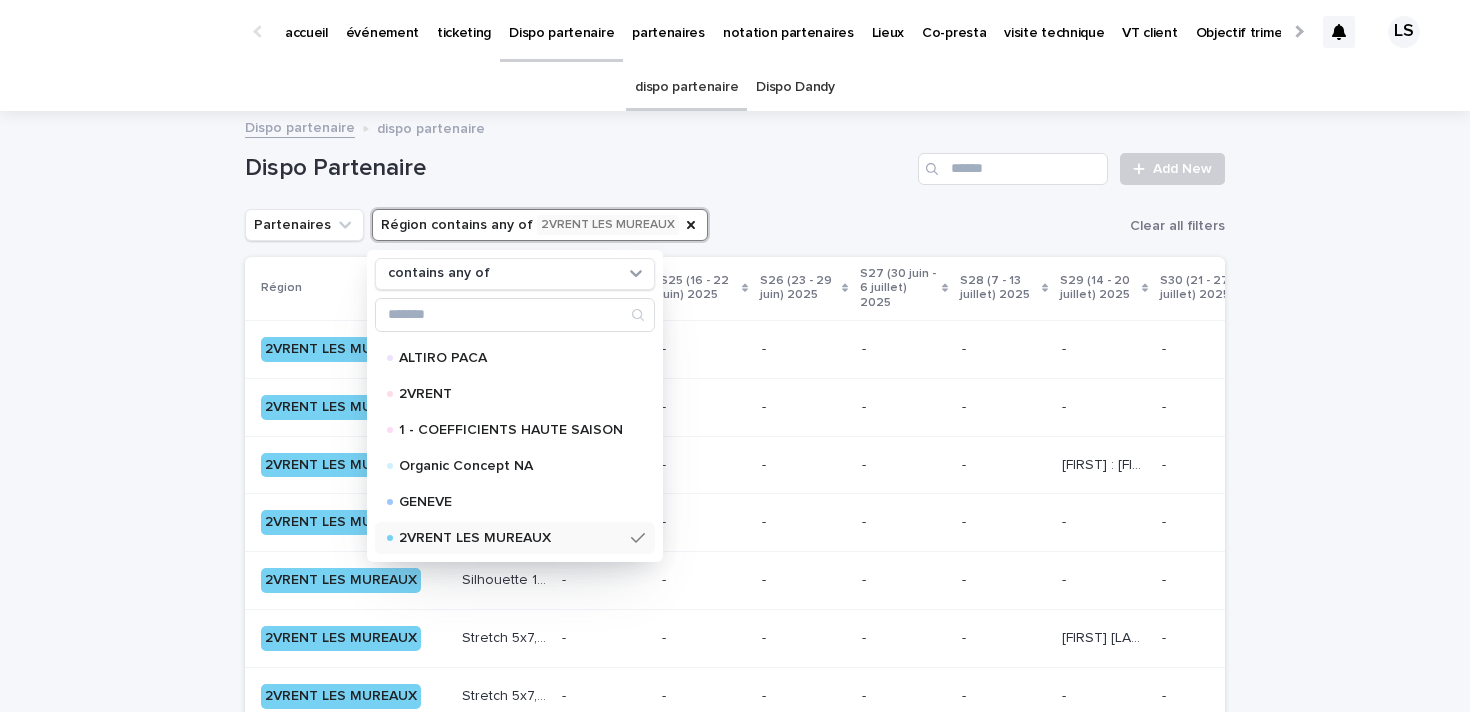 click on "Loading... Saving… Loading... Saving… Dispo Partenaire Add New Partenaires Région contains any of 2VRENT LES MUREAUX contains any of AUVERGNE RHONE ALPES BRETAGNE ILE DE FRANCE NOUVELLE AQUITAINE  HAUTS DE FRANCE  NORMANDIE  CENTRE VAL DE LOIRE BOURGOGNE FRANCHE COMTE PAYS DE LA LOIRE  BELGIQUE PACA OCCITANIE GRAND EST Mureaux Expression Events ALTIRO PACA 2VRENT 1 - COEFFICIENTS HAUTE SAISON Organic Concept NA GENEVE 2VRENT LES MUREAUX Clear all filters Région Partenaires S24 (9 - 15 juin) 2025 S25 (16 - 22 juin) 2025 S26 (23 - 29 juin) 2025 S27 (30 juin - 6 juillet) 2025 S28 (7 - 13 juillet) 2025 S29 (14 - 20 juillet) 2025 S30 (21 - 27 juillet) 2025 S31 (28 juillet - 3 août) 2025 S32 (4 - 10 août) 2025 S33 (11 - 17 août) 2025 S34 (18 - 24 août) 2025 S35 (25 - 31 août) 2025 S36 (1 - 7 sept) 2025 S37 (8 - 14 sept) 2025 S38 (15 - 21 sept) 2025 S39 (22 - 28 sept) 2025 S40 (29 sept - 5 oct) 2025 S41 (6 - 12 oct) 2025 S42 (13 - 19 oct) 2025 S43 (20 - 26 oct) 2025 2VRENT LES MUREAUX + 0   - -   - -" at bounding box center (735, 938) 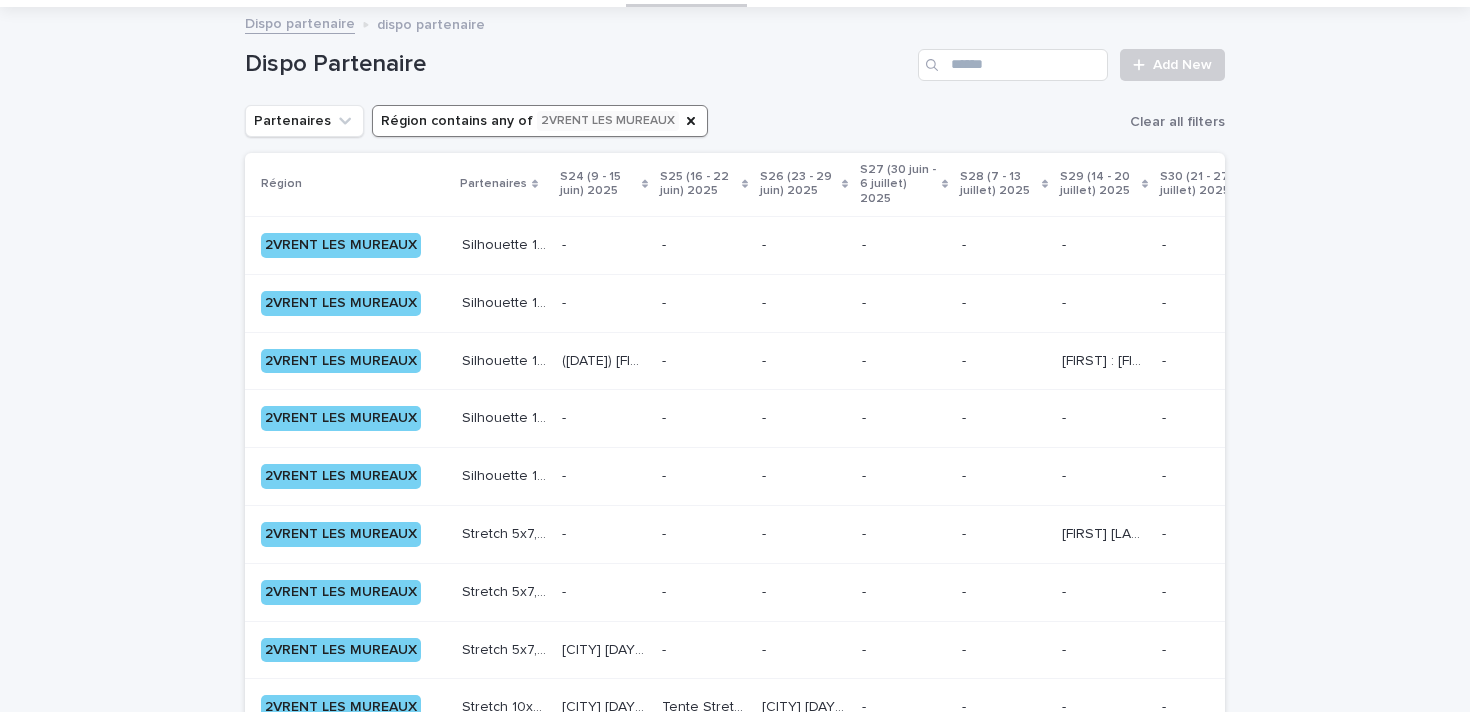 scroll, scrollTop: 0, scrollLeft: 0, axis: both 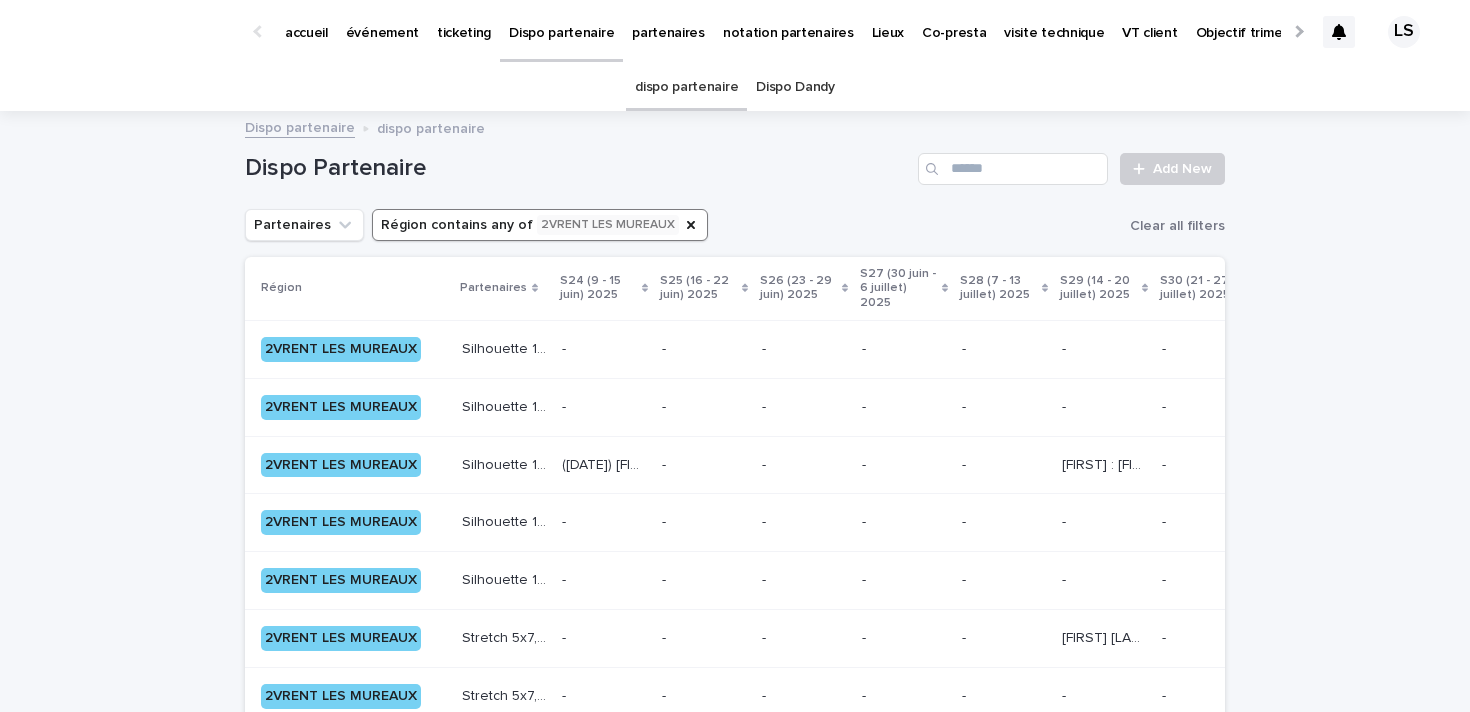 click on "ticketing" at bounding box center [464, 21] 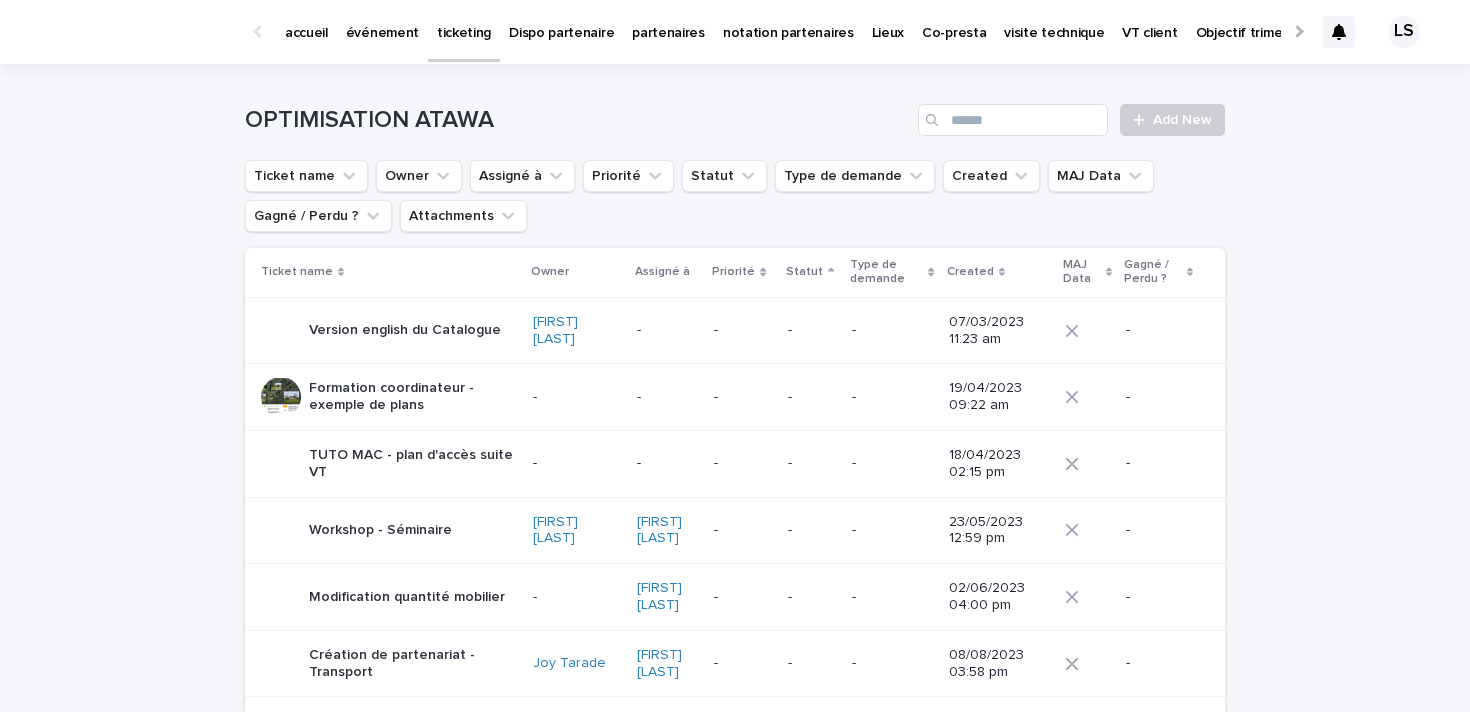 click on "événement" at bounding box center (382, 21) 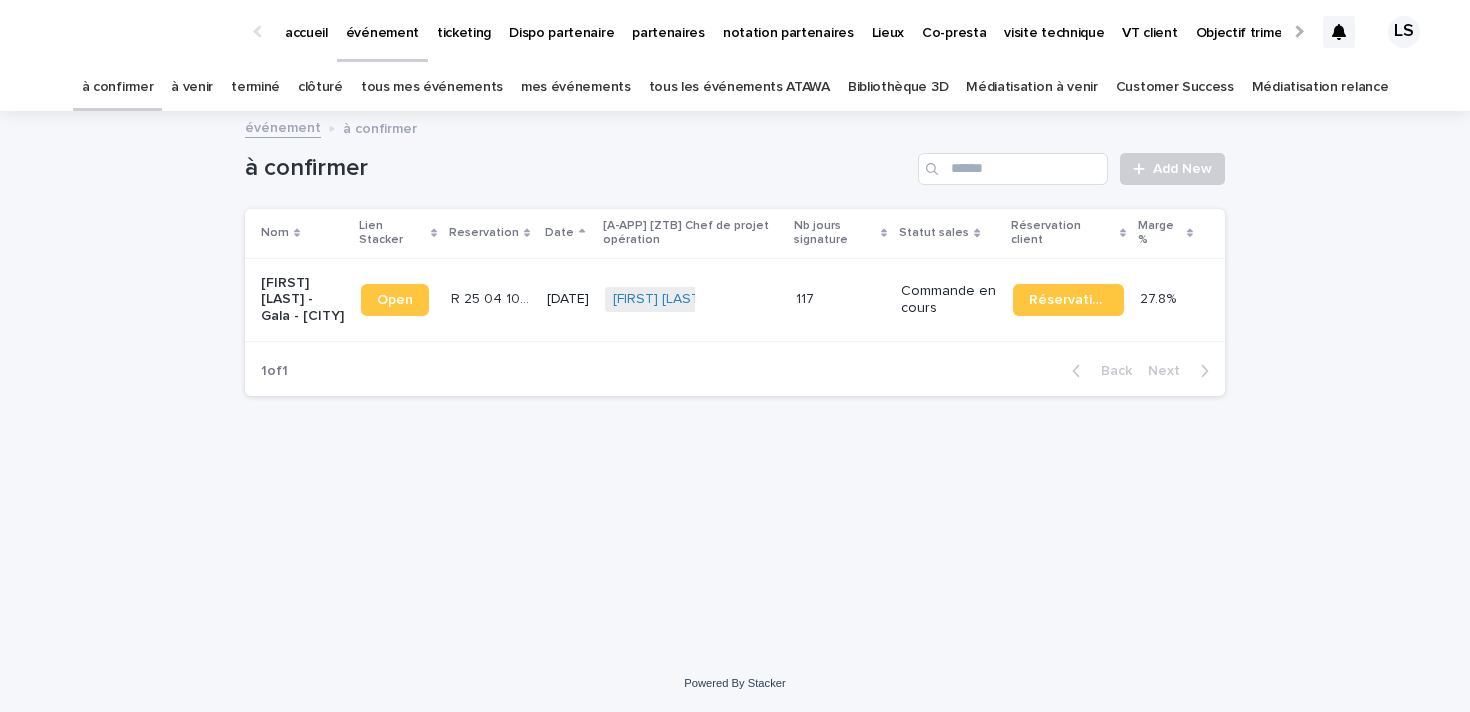 click on "à venir" at bounding box center [192, 87] 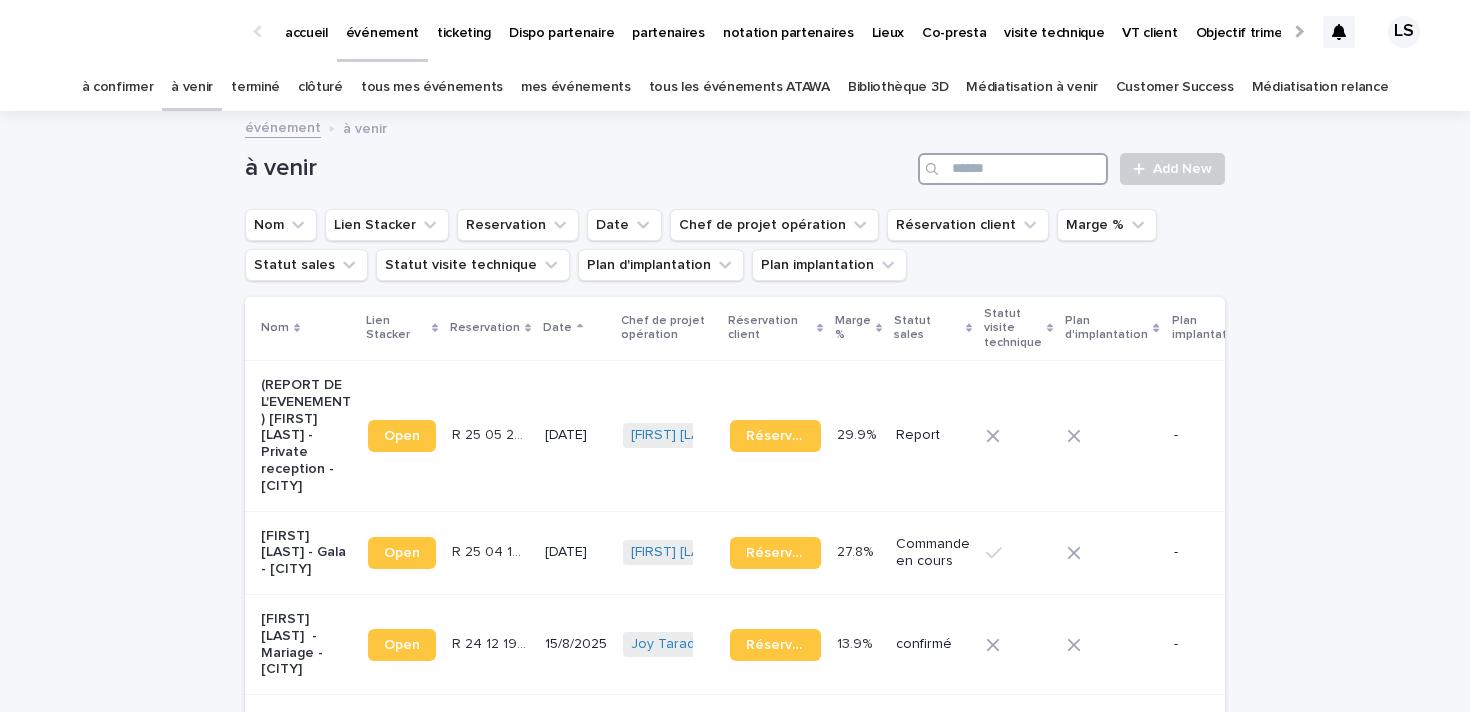 click at bounding box center [1013, 169] 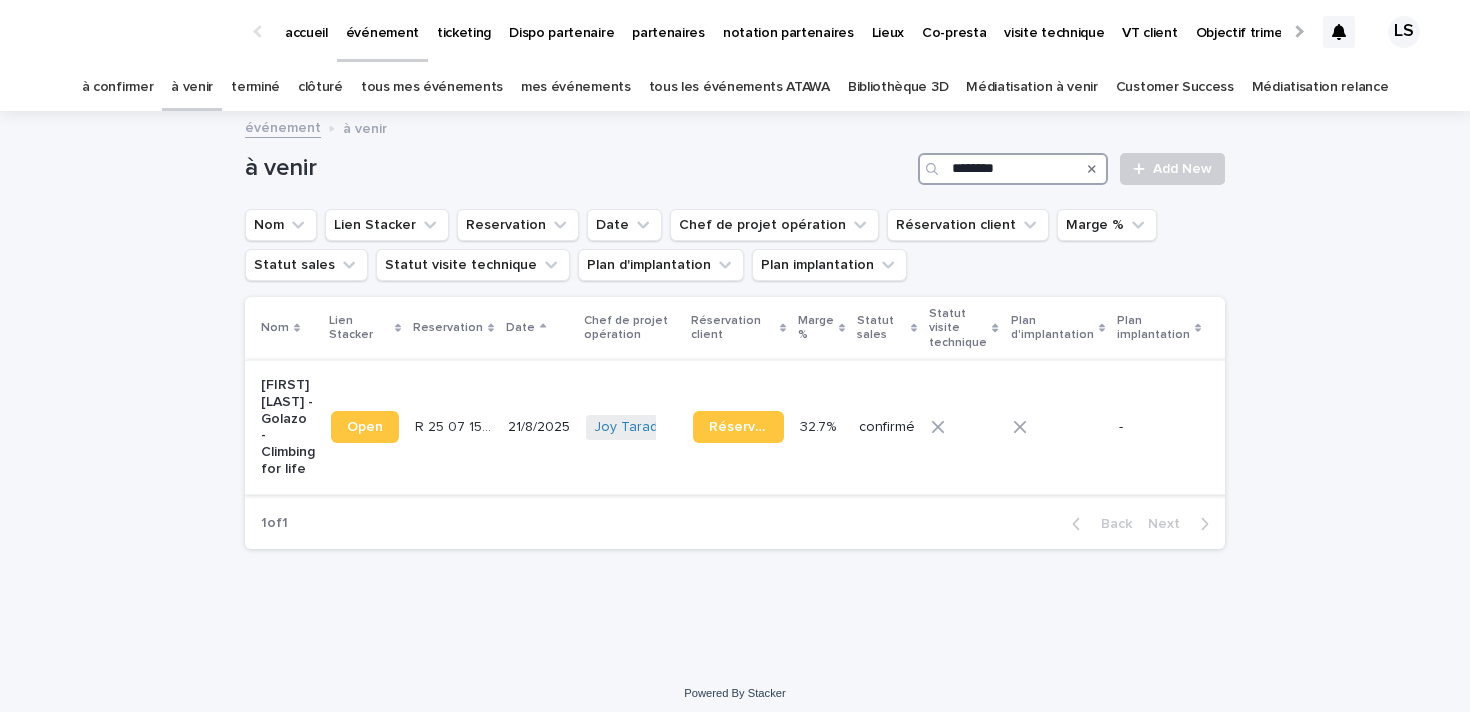 type on "********" 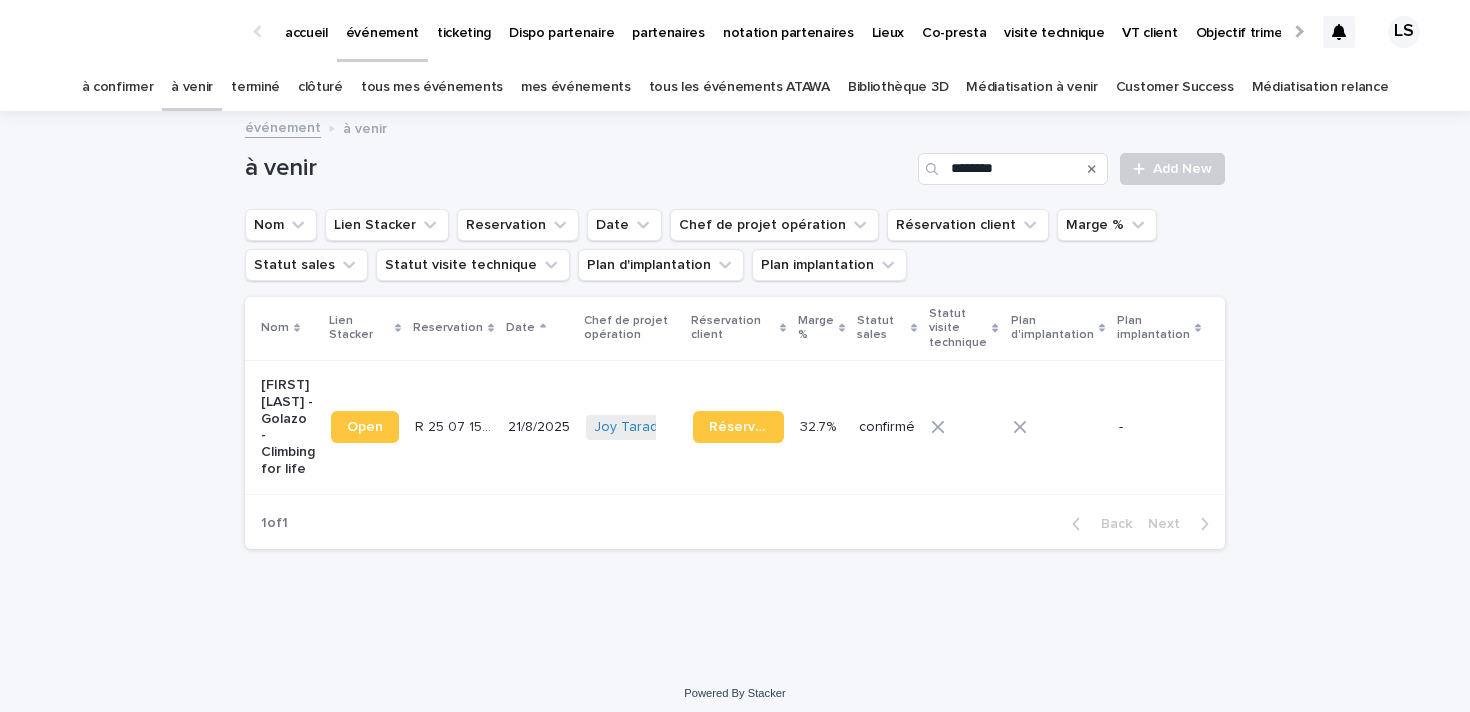 click on "[FIRST] [LAST] - Golazo - Climbing for life" at bounding box center (288, 427) 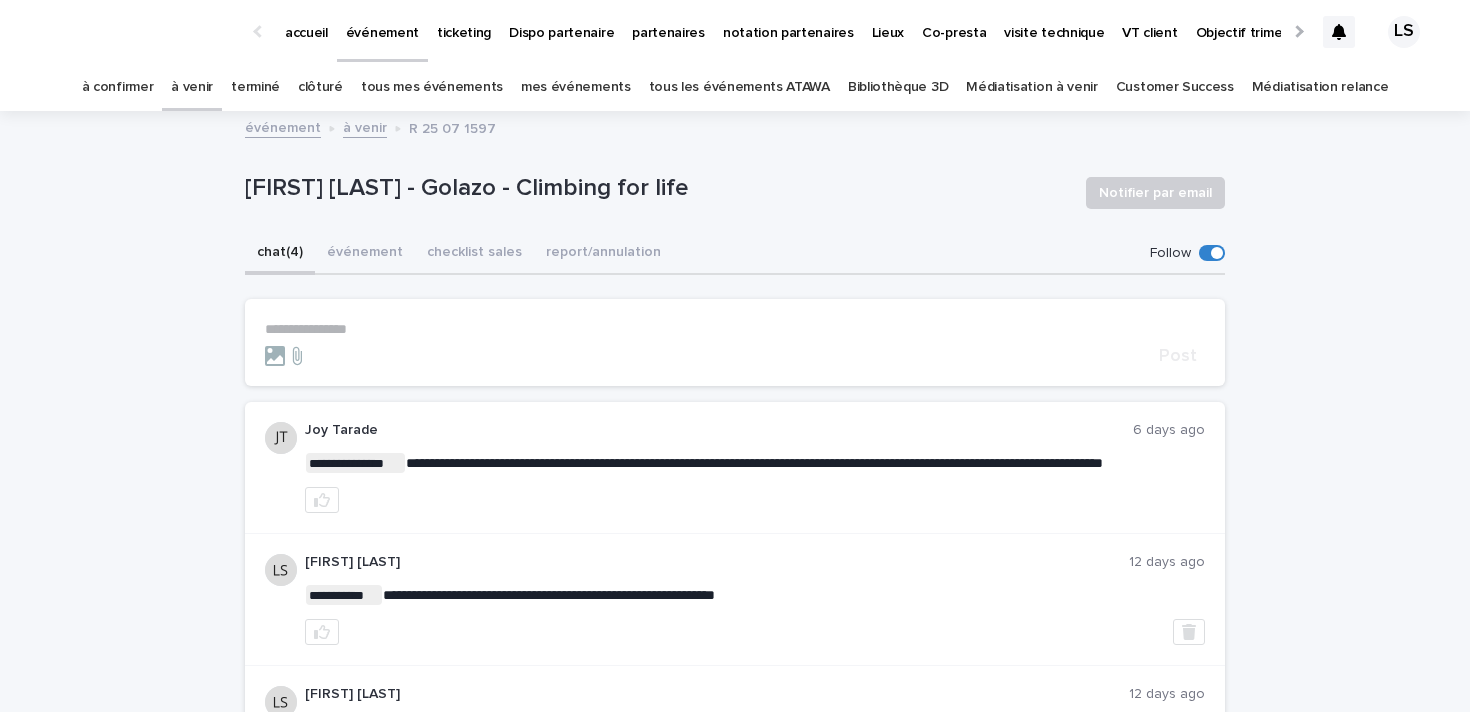 click on "**********" at bounding box center (735, 329) 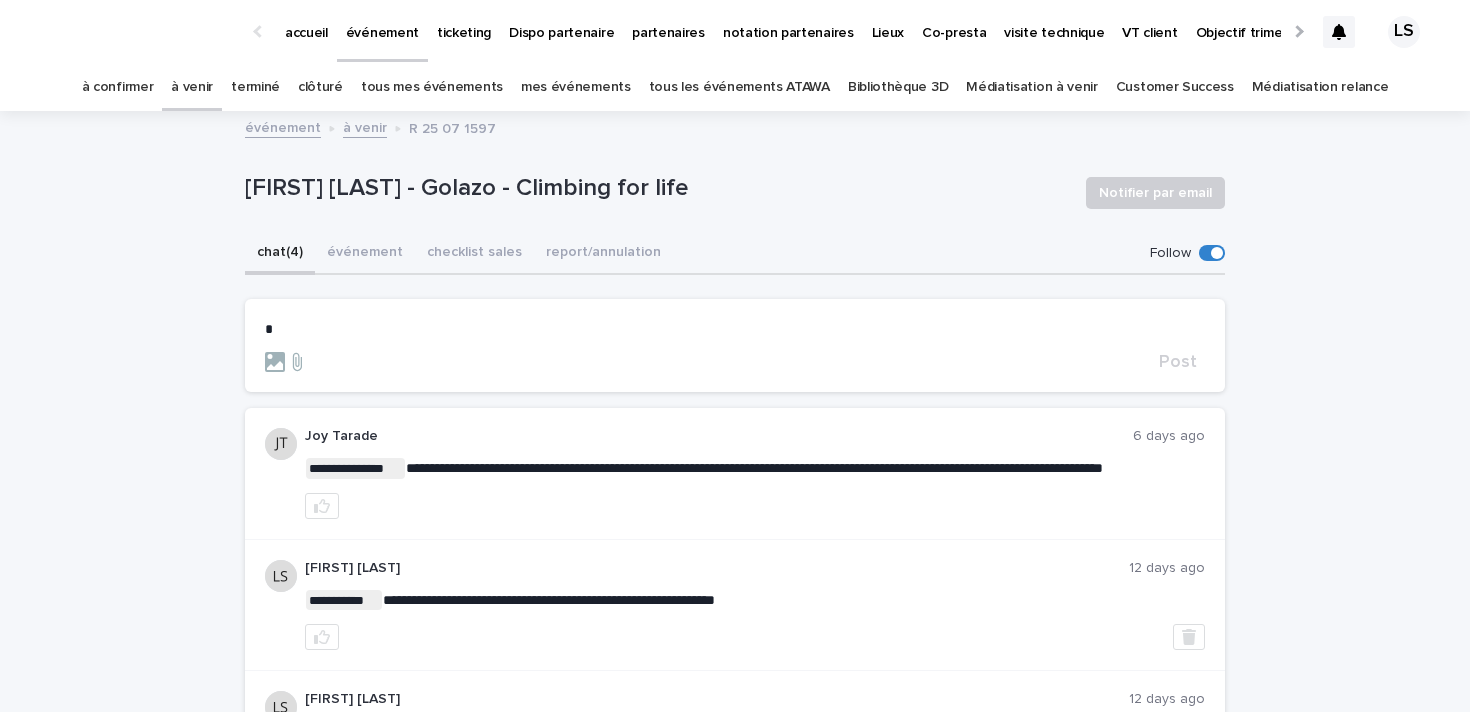 type 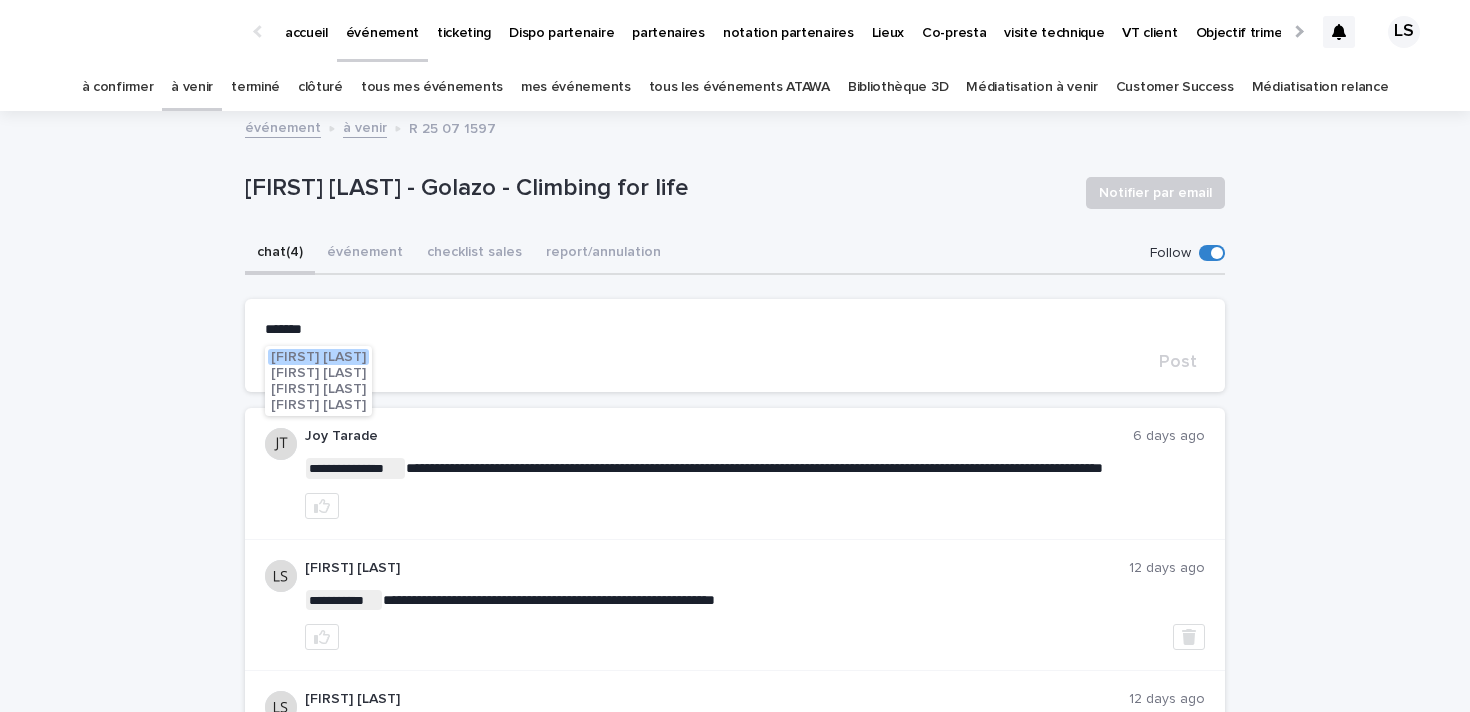 click on "[FIRST] [LAST]" at bounding box center [318, 389] 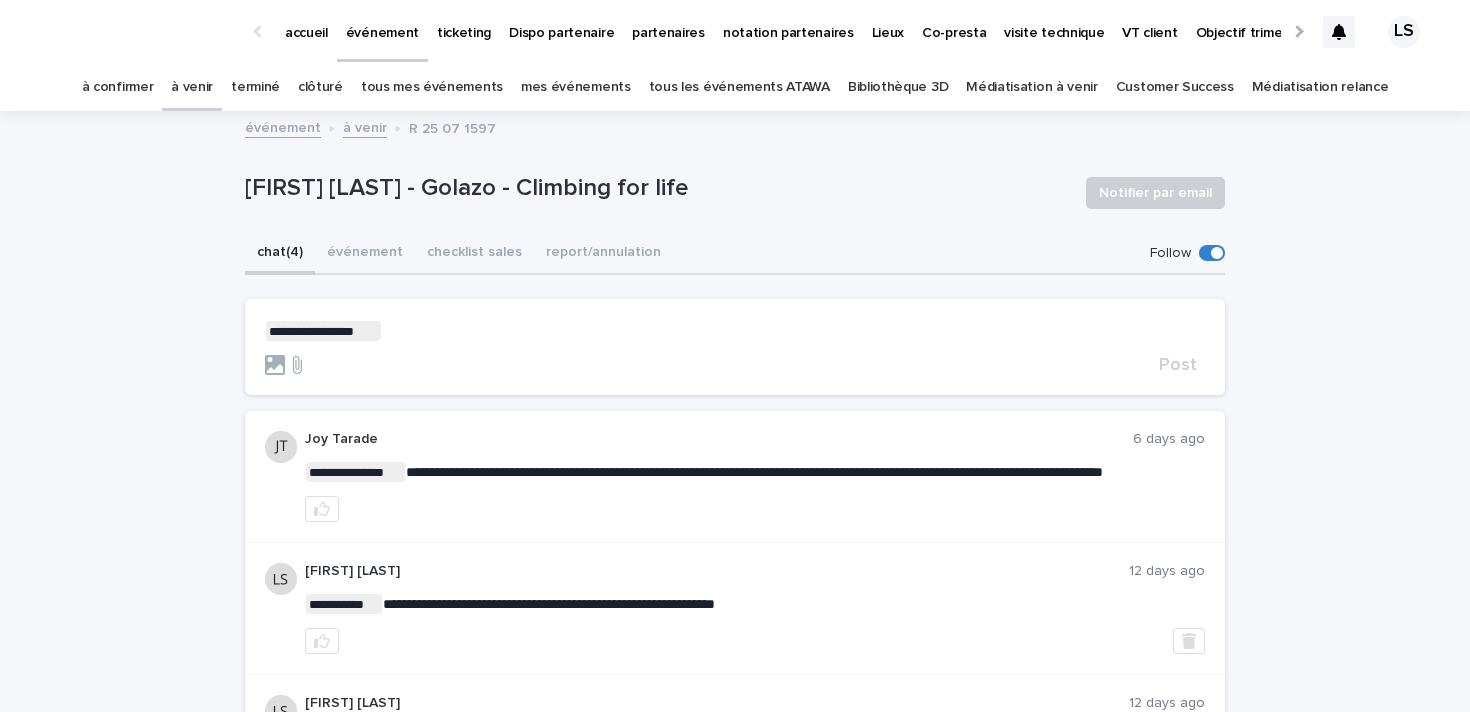 click on "**********" at bounding box center [735, 331] 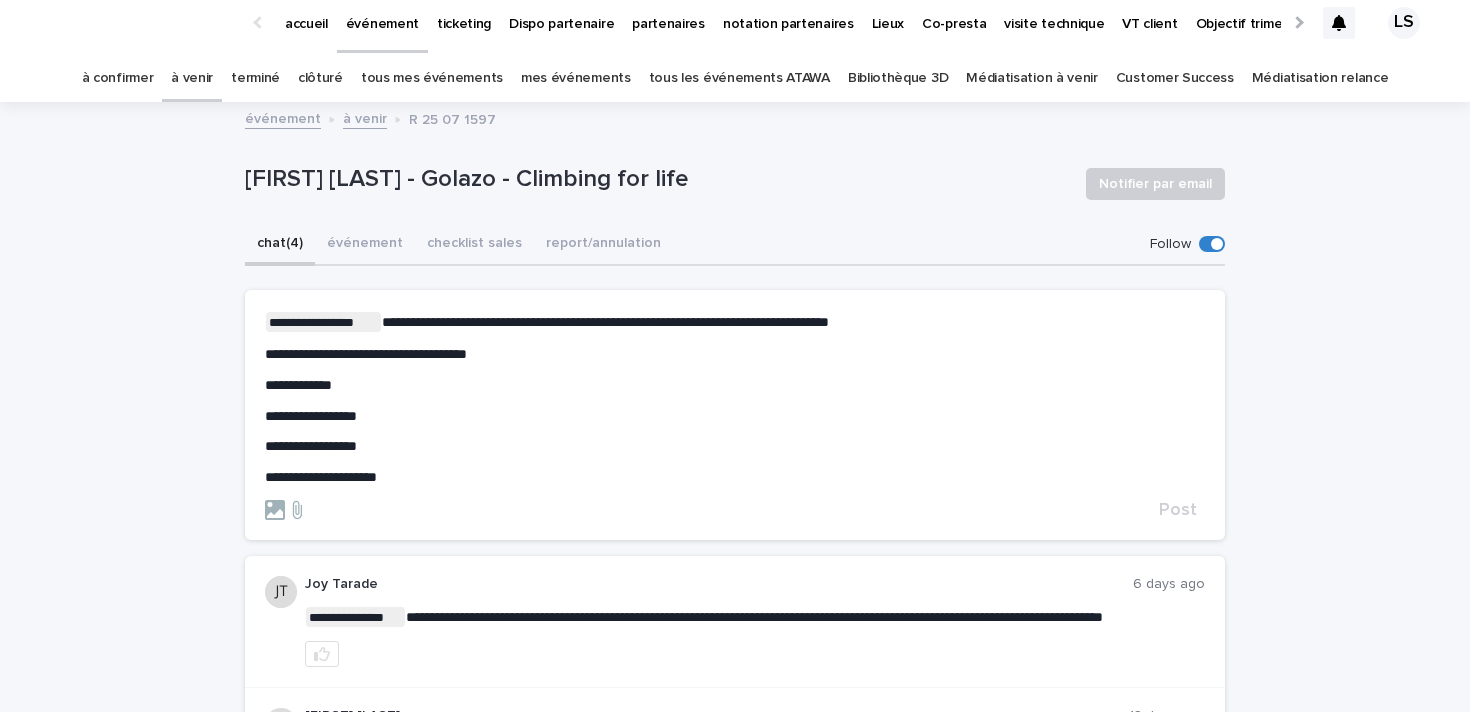 scroll, scrollTop: 8, scrollLeft: 0, axis: vertical 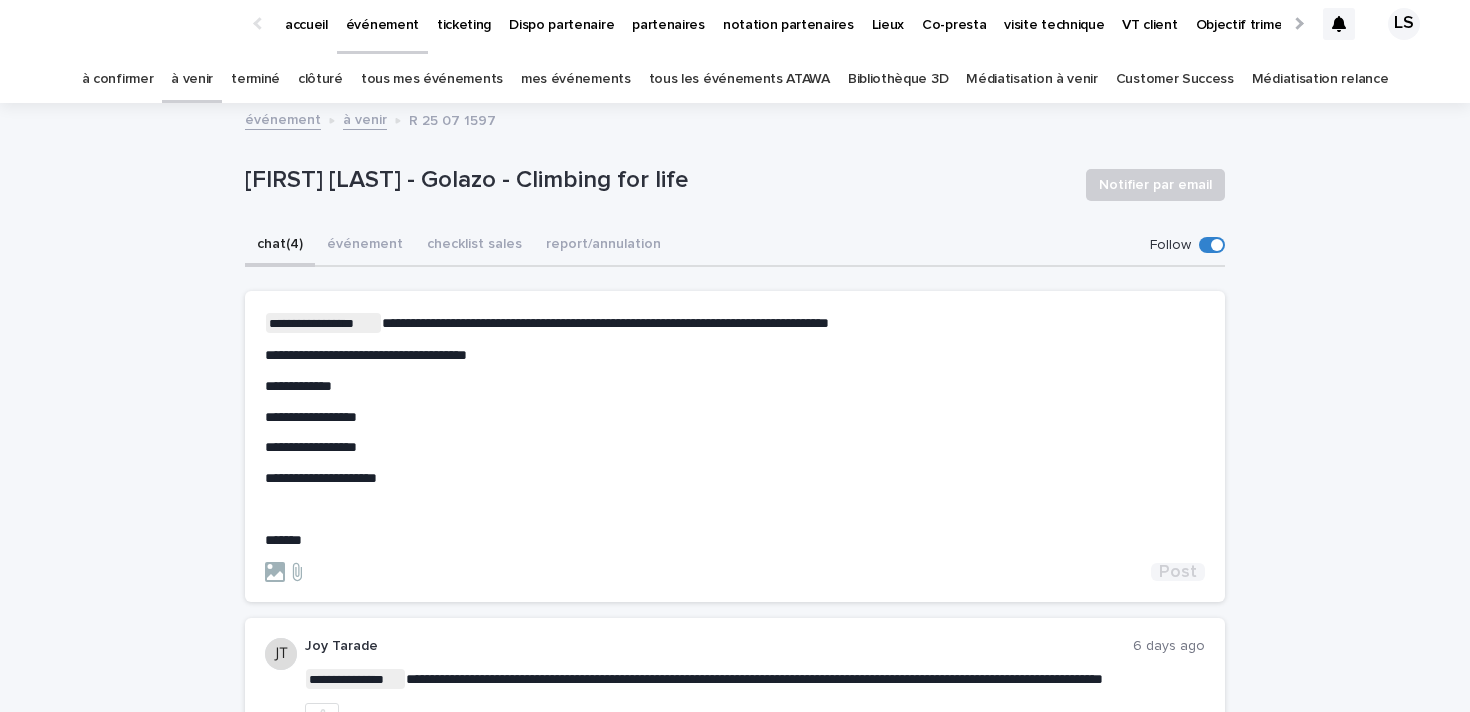 click on "Post" at bounding box center [1178, 572] 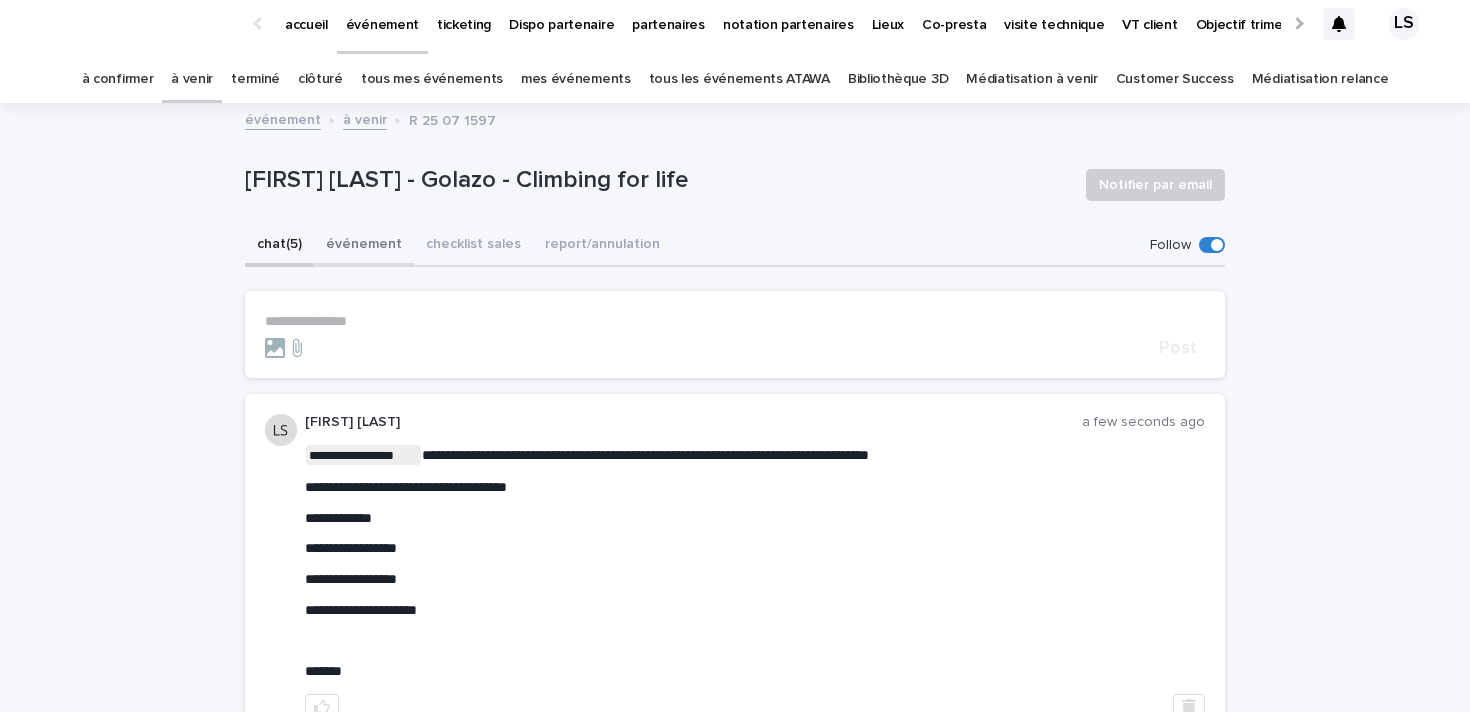 click on "événement" at bounding box center (364, 246) 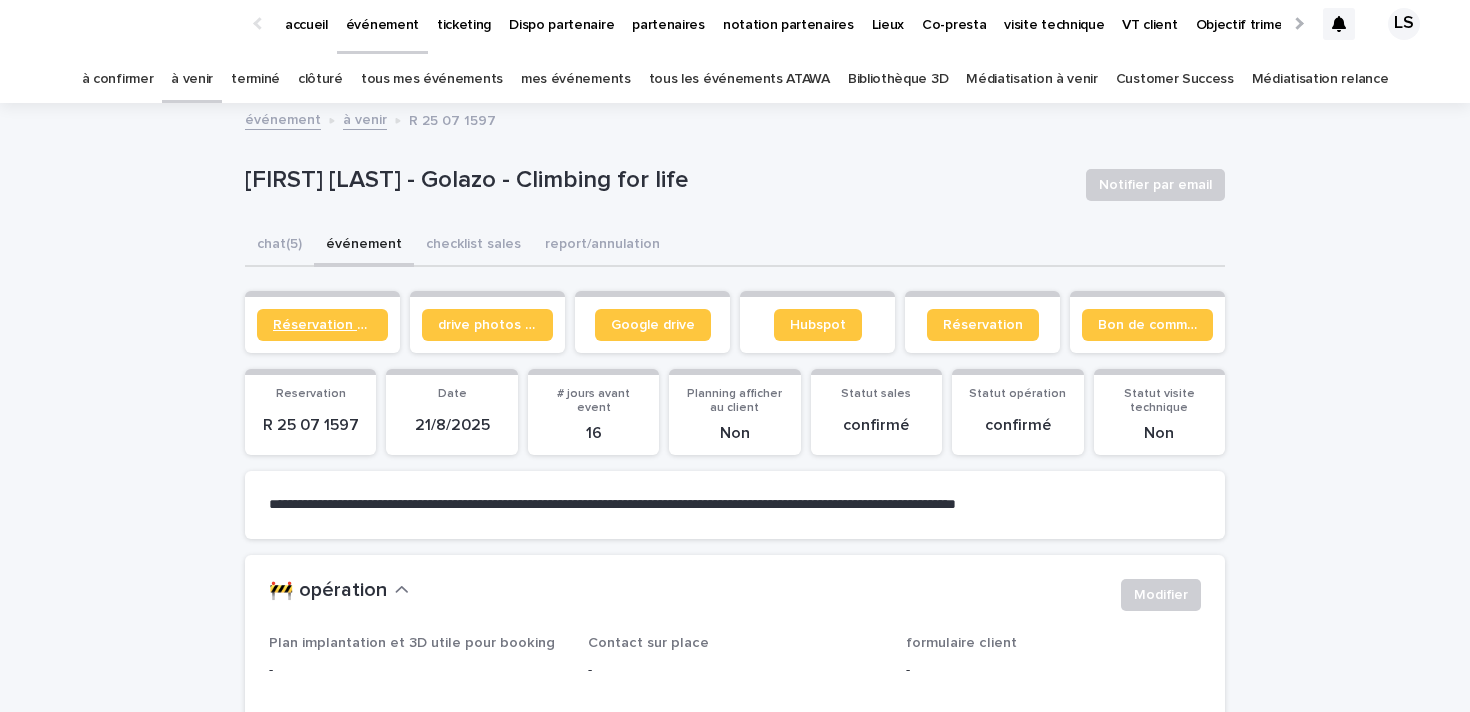 click on "Réservation client" at bounding box center (322, 325) 